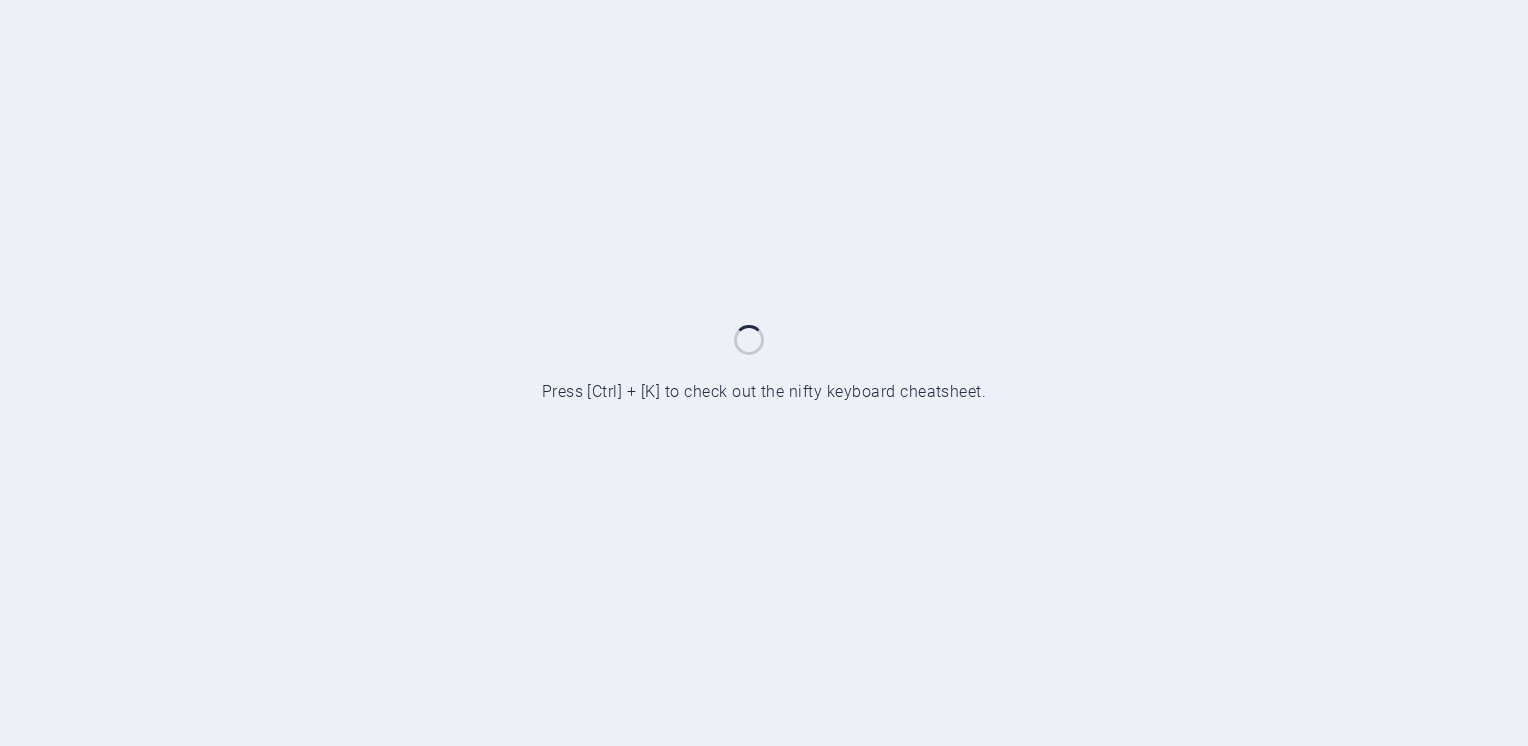 scroll, scrollTop: 0, scrollLeft: 0, axis: both 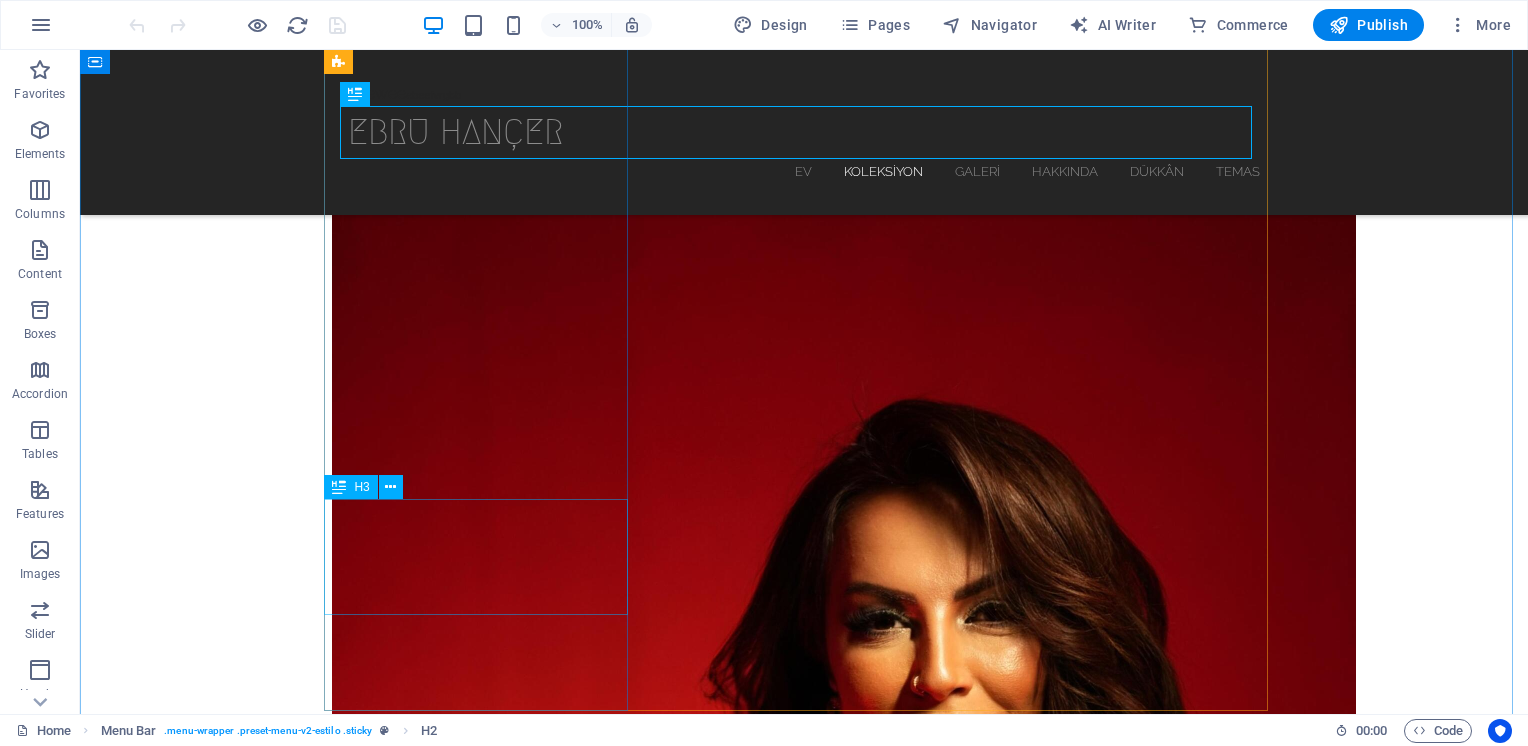 click on "YAKINDA ALBÜM" at bounding box center (804, 1684) 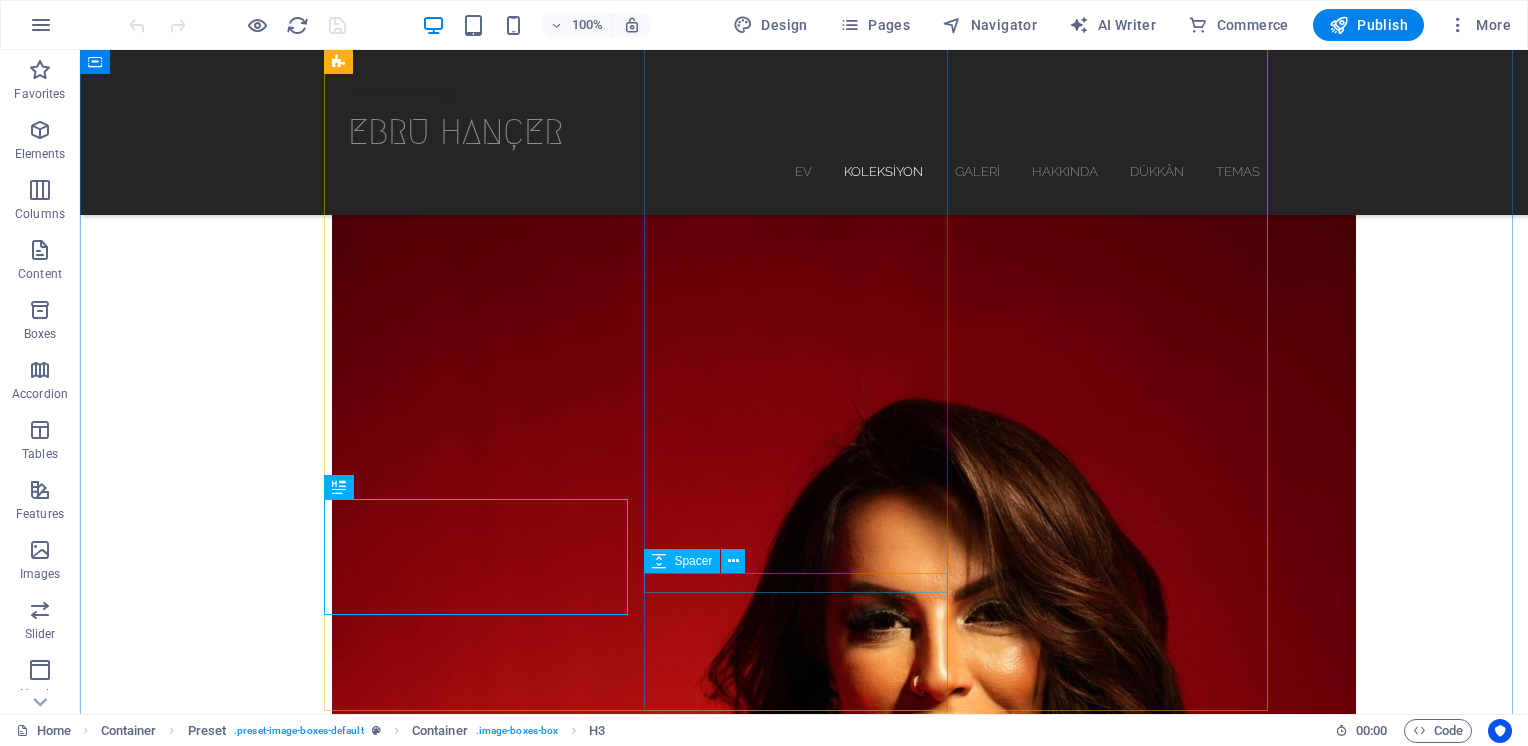 click on "YAKINDA" at bounding box center (804, 3418) 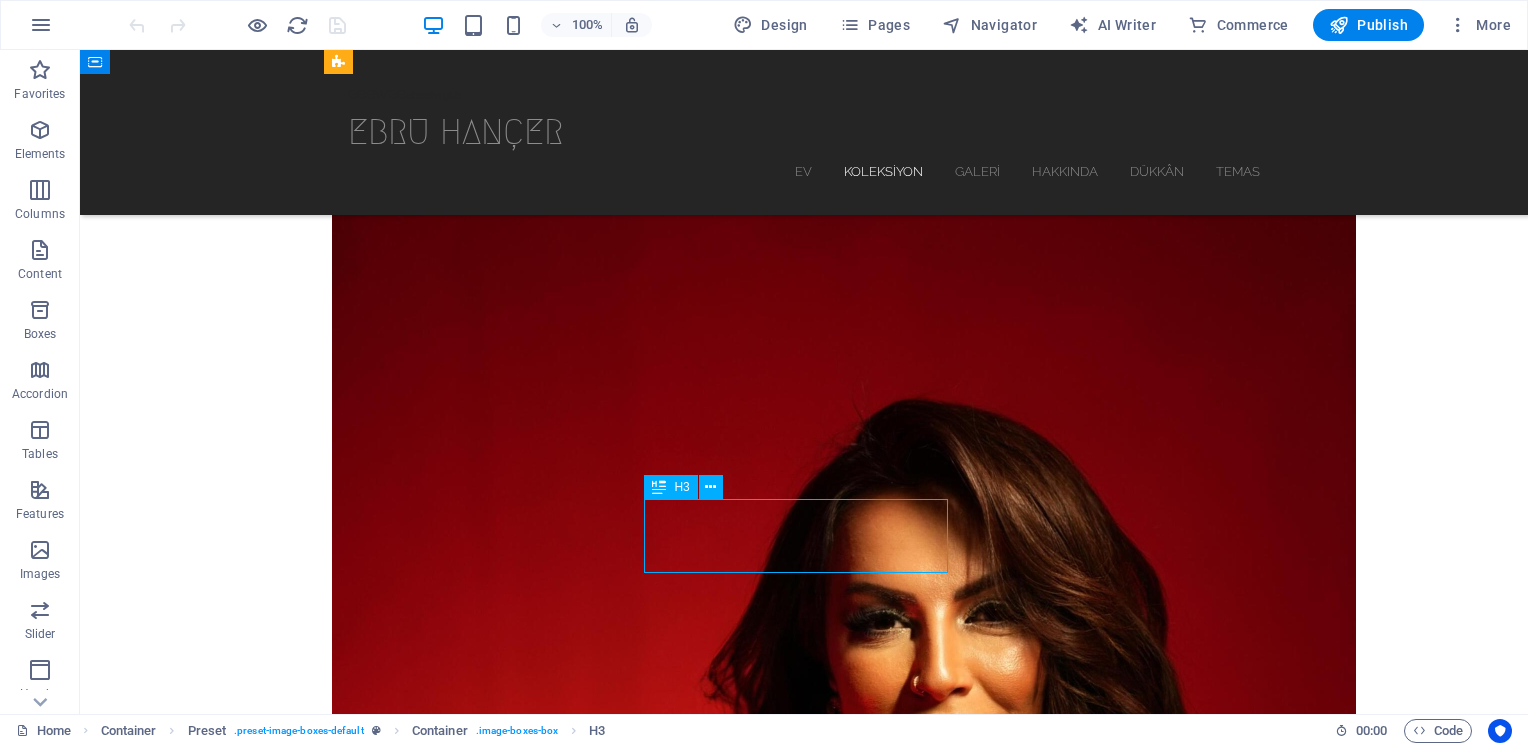 click on "YAKINDA" at bounding box center (804, 3418) 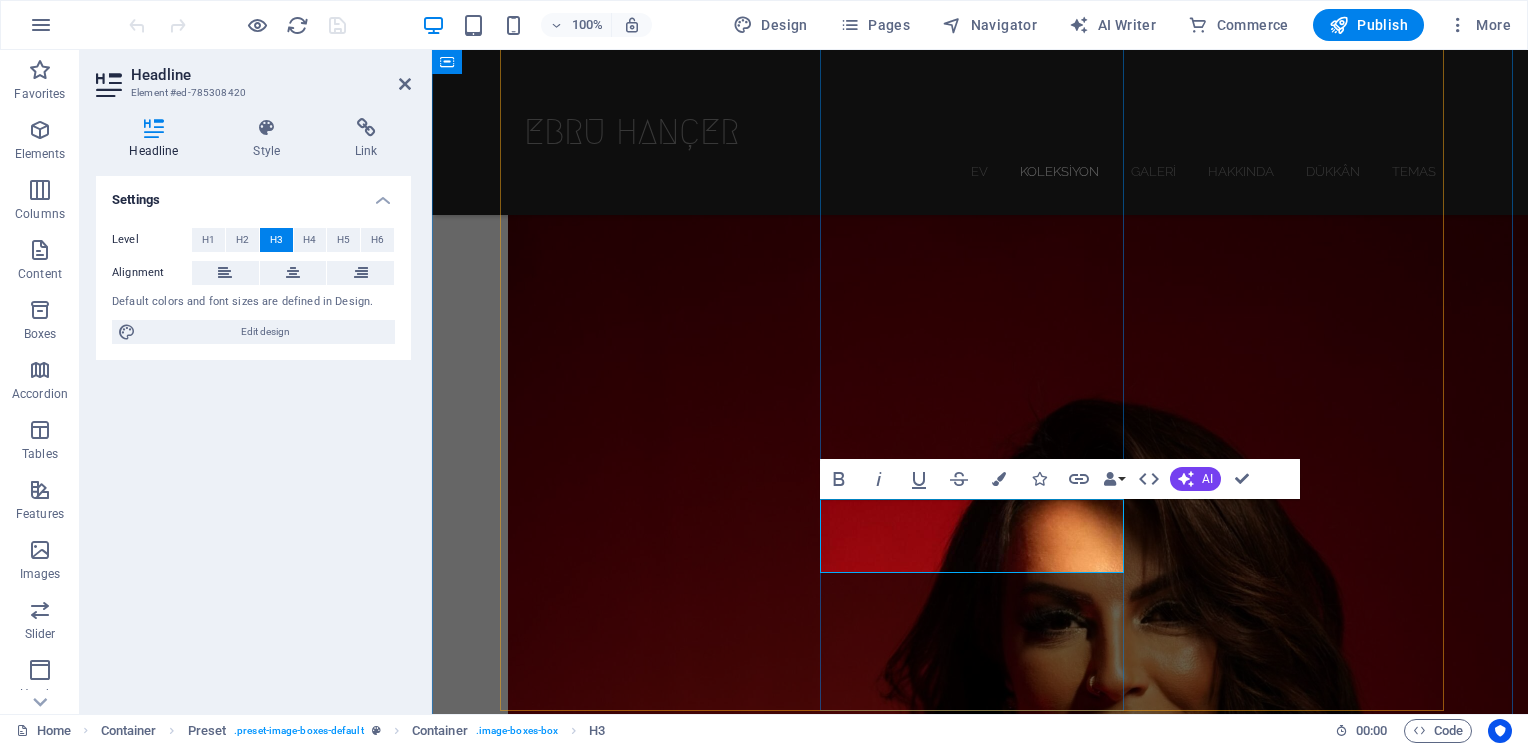 click on "YAKINDA" at bounding box center (980, 3434) 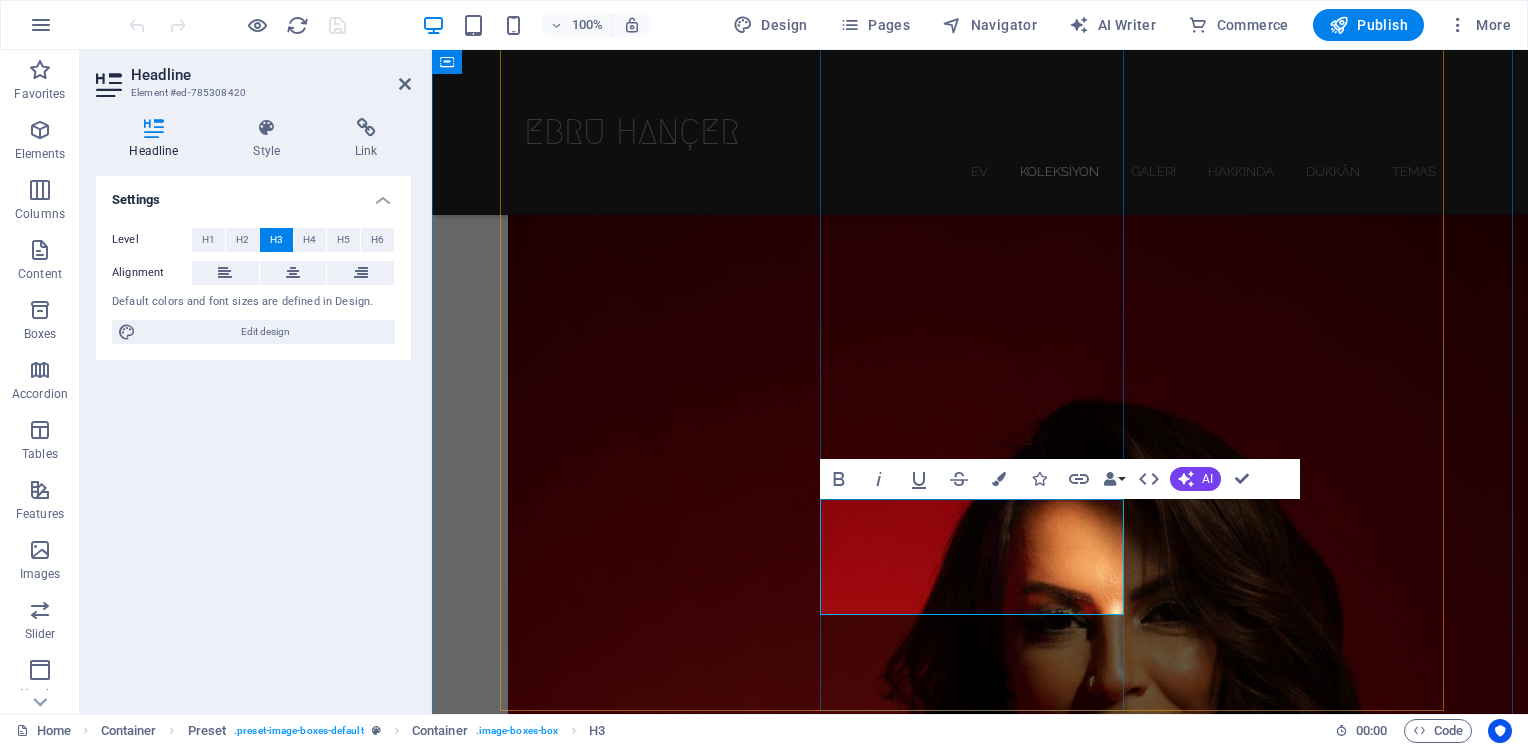 type 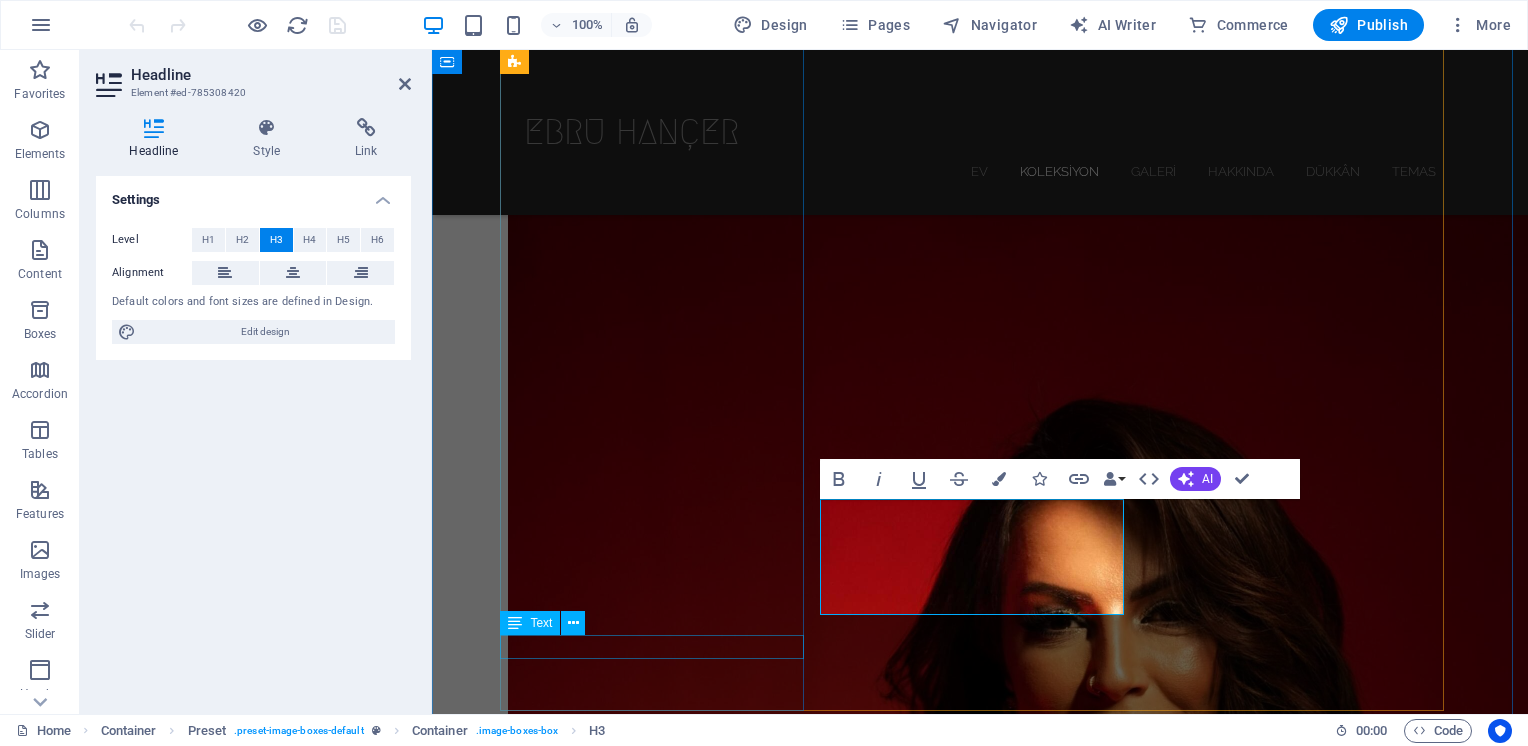 click at bounding box center [980, 1774] 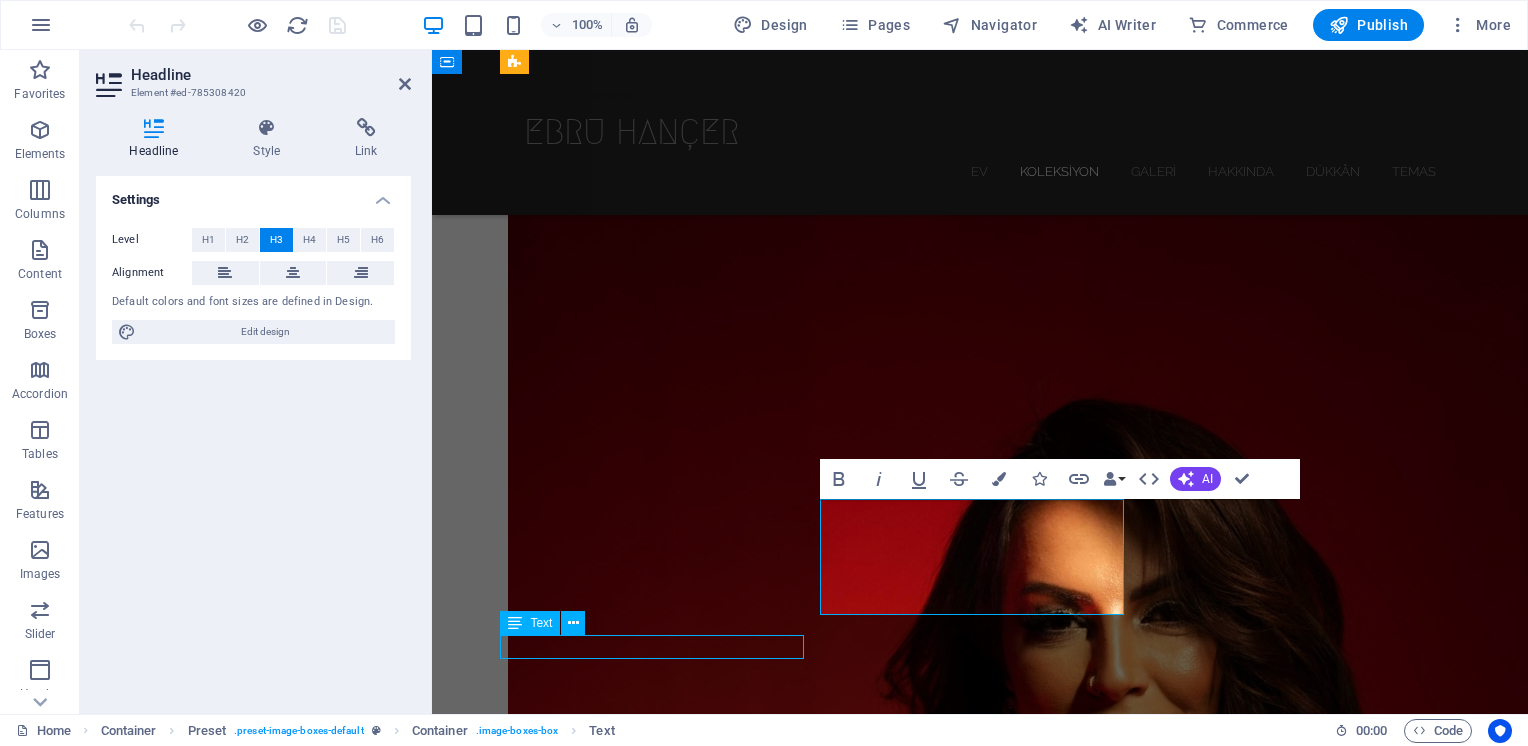 scroll, scrollTop: 2400, scrollLeft: 0, axis: vertical 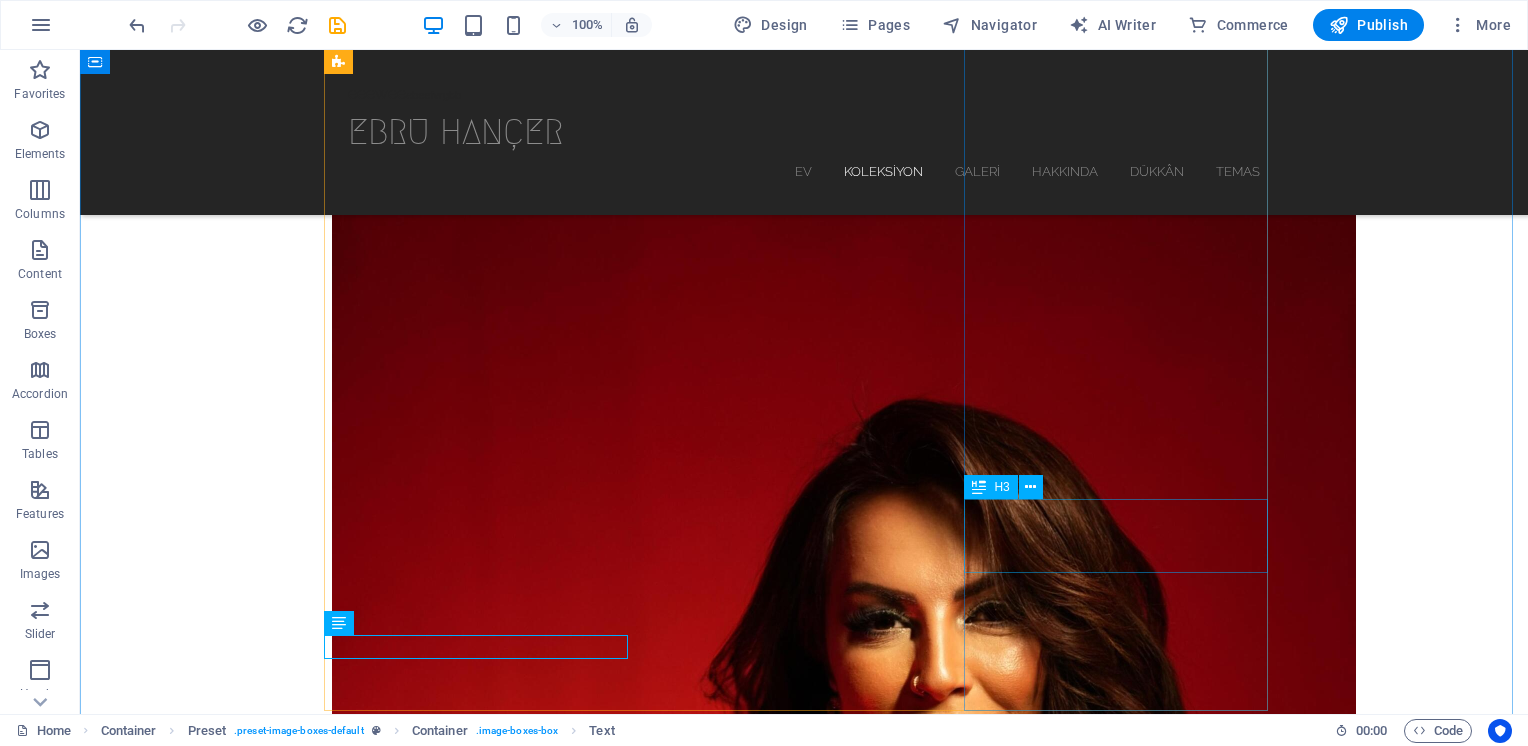 click on "YAKINDA" at bounding box center [804, 5150] 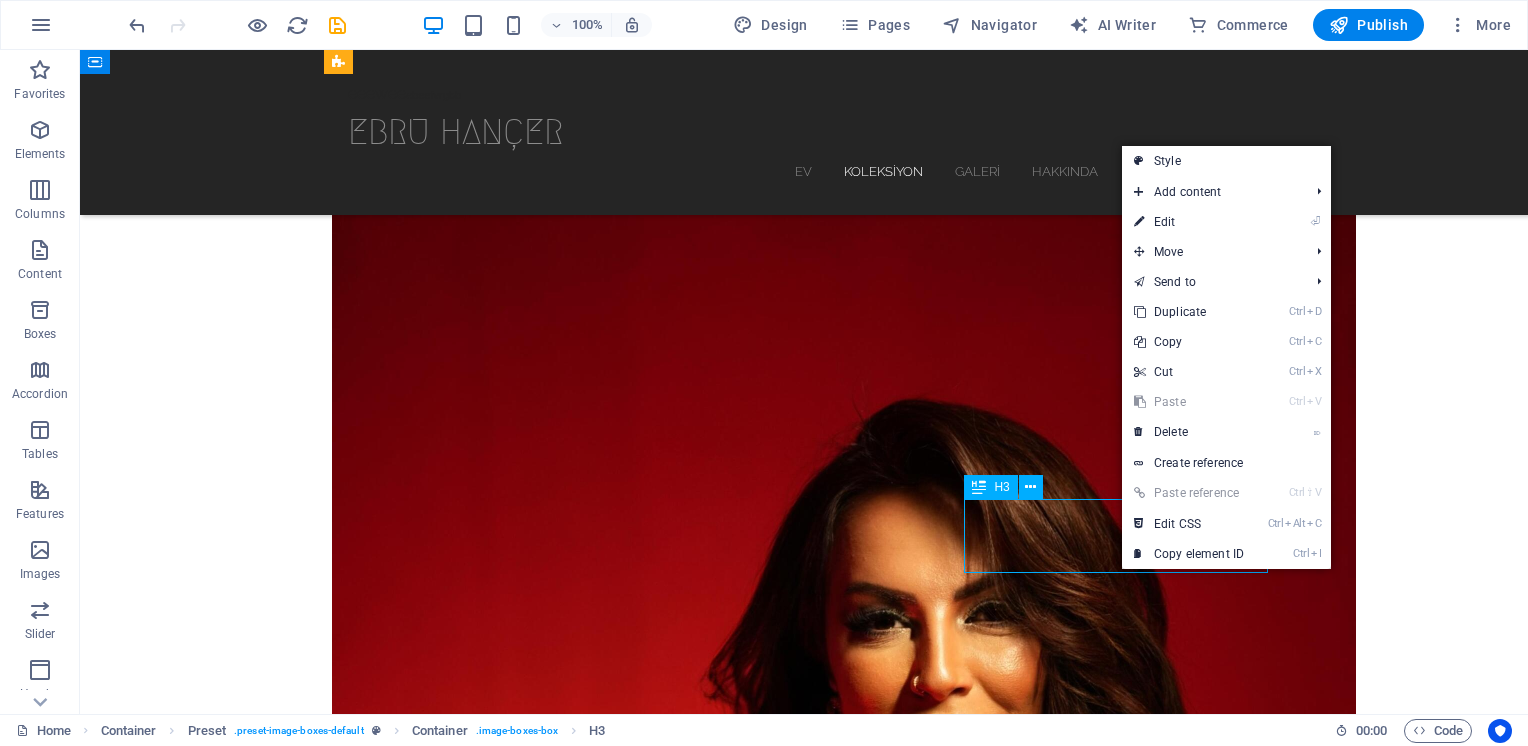click on "YAKINDA" at bounding box center (804, 5150) 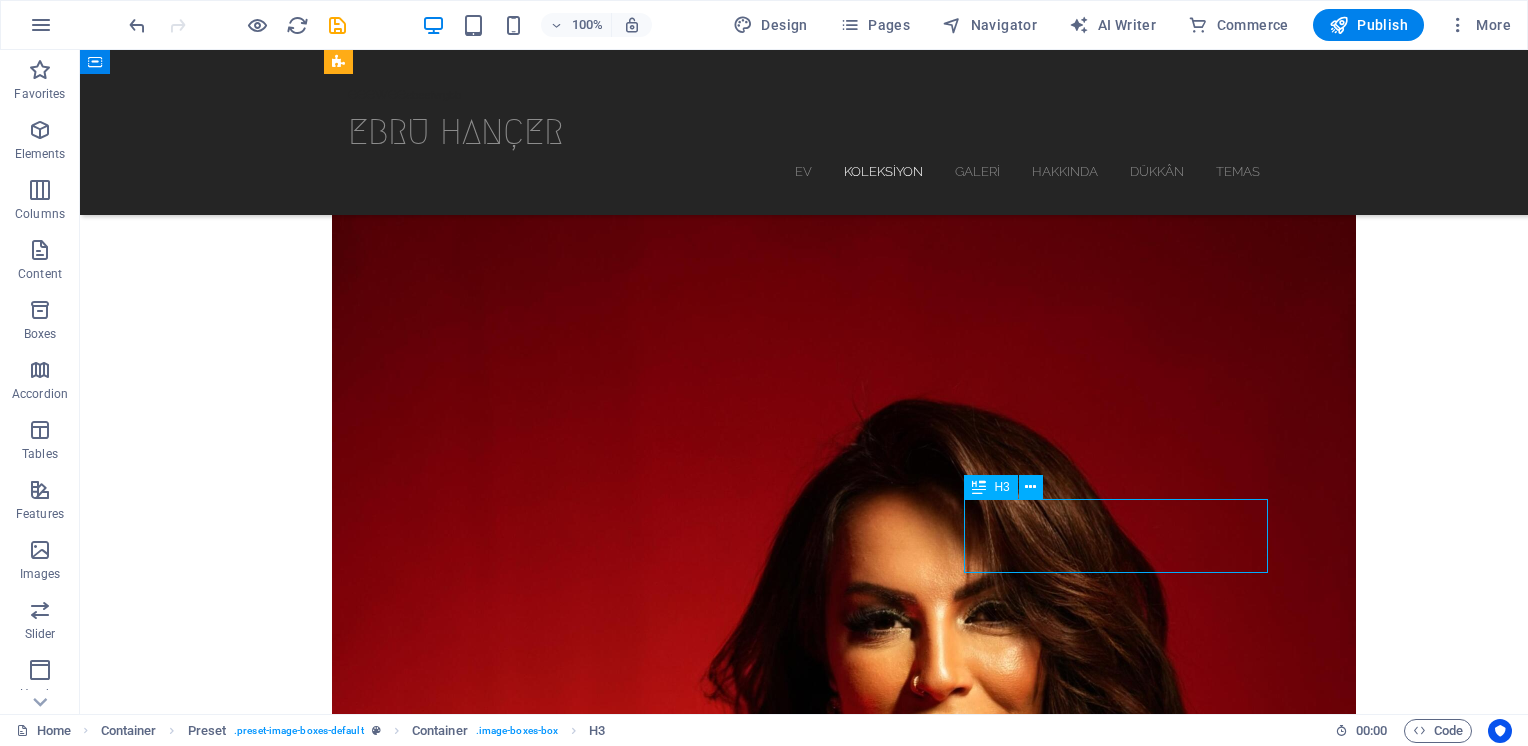 click on "YAKINDA" at bounding box center (804, 5150) 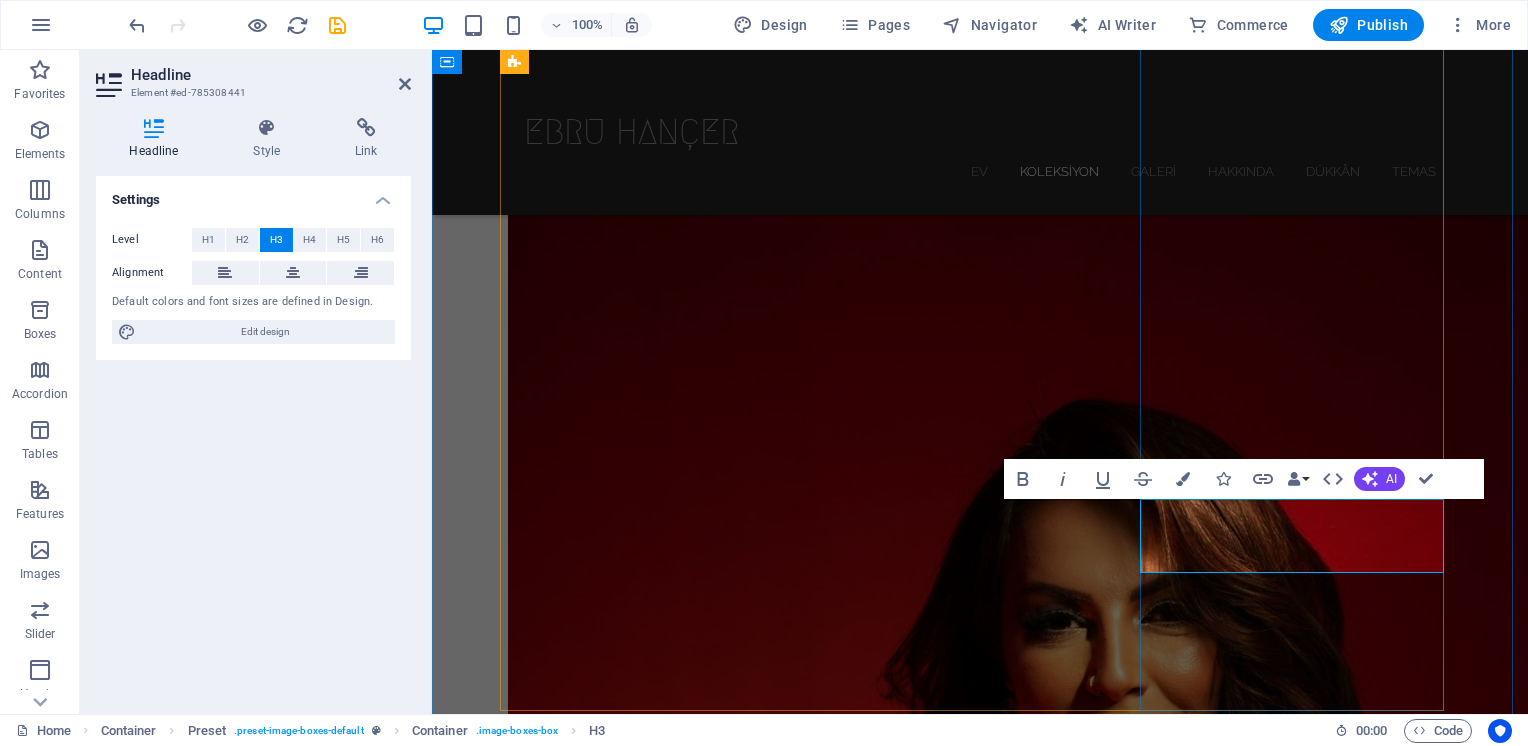 click on "YAKINDA" at bounding box center [980, 5166] 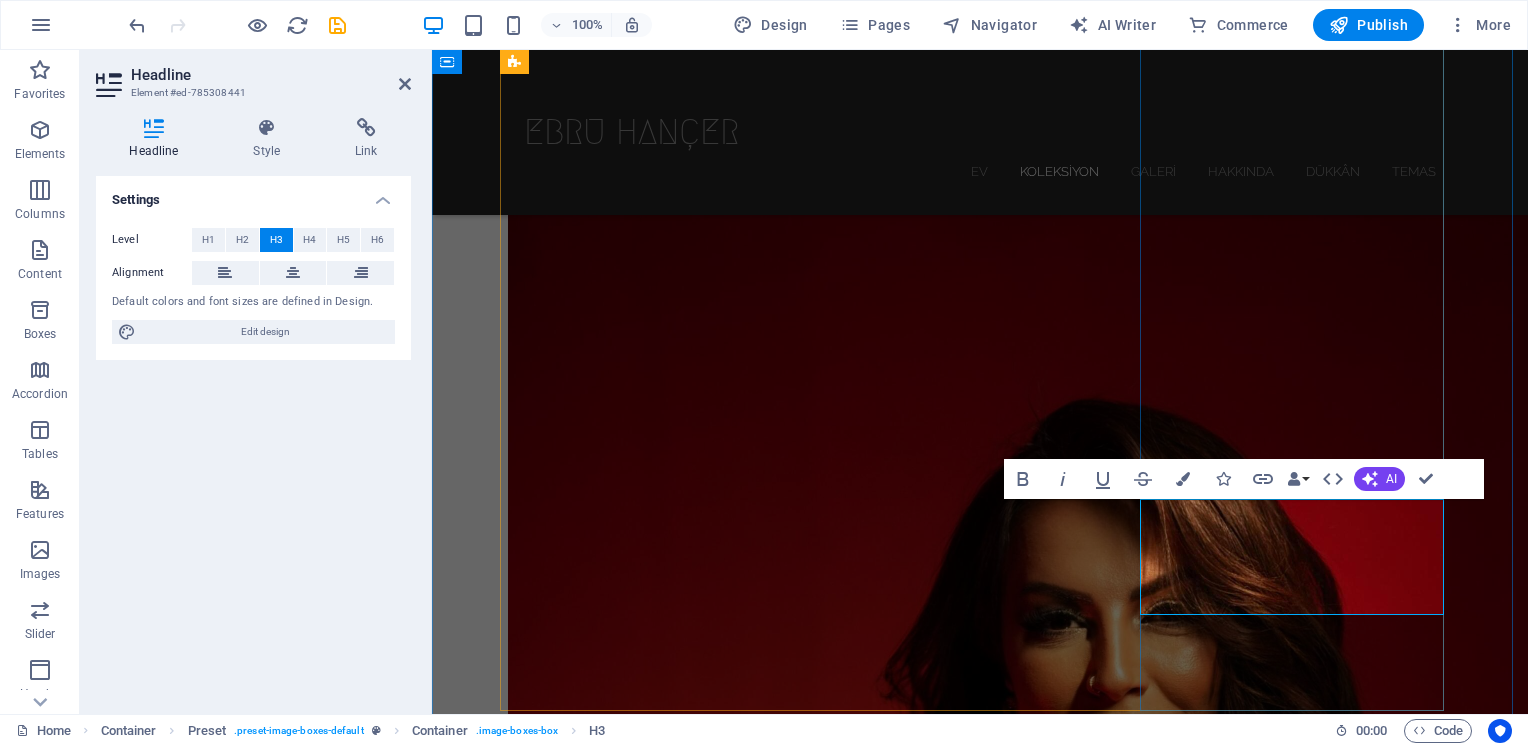 type 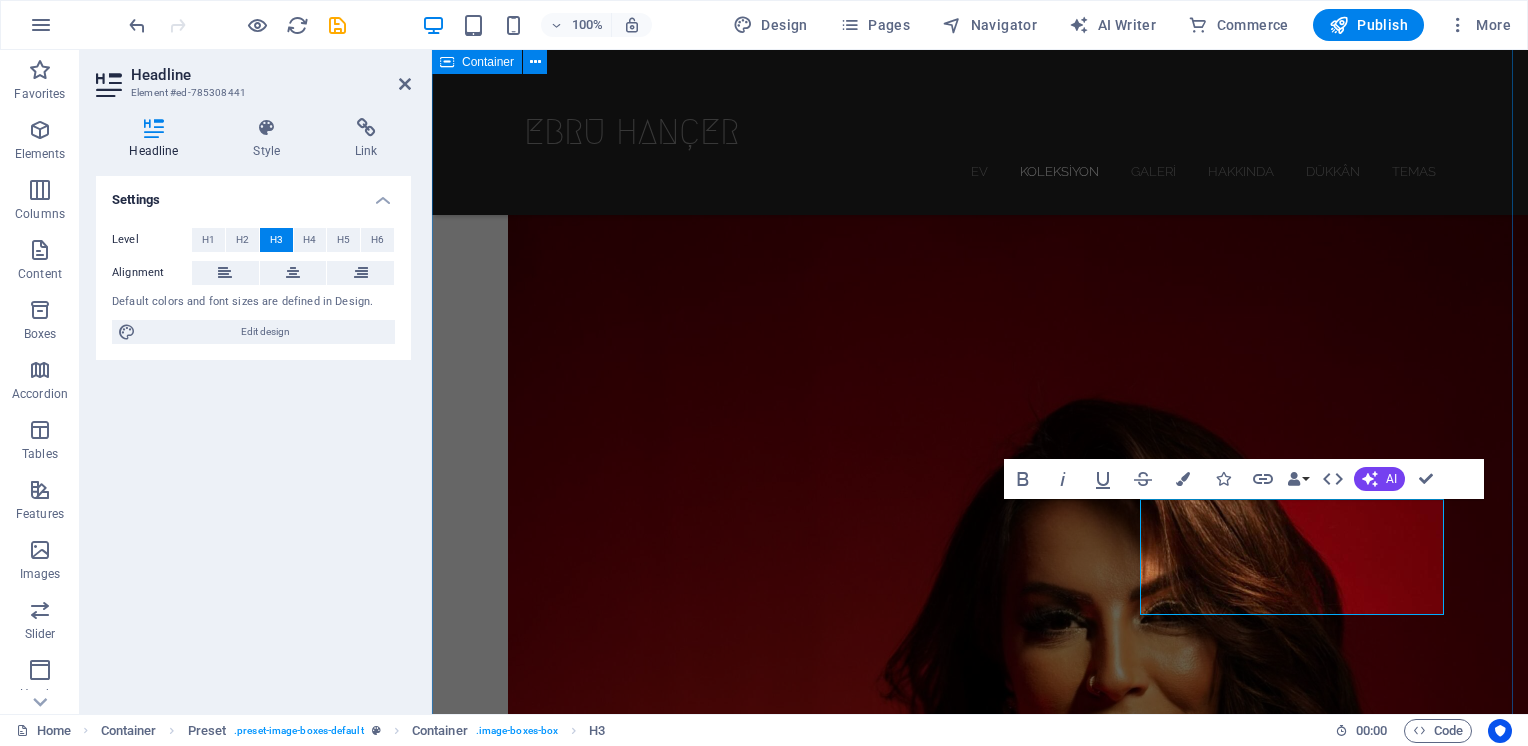 click on "YAKINDA ALBÜM   YAKINDA albüm YAKINDA ‌albüm" at bounding box center [980, 2685] 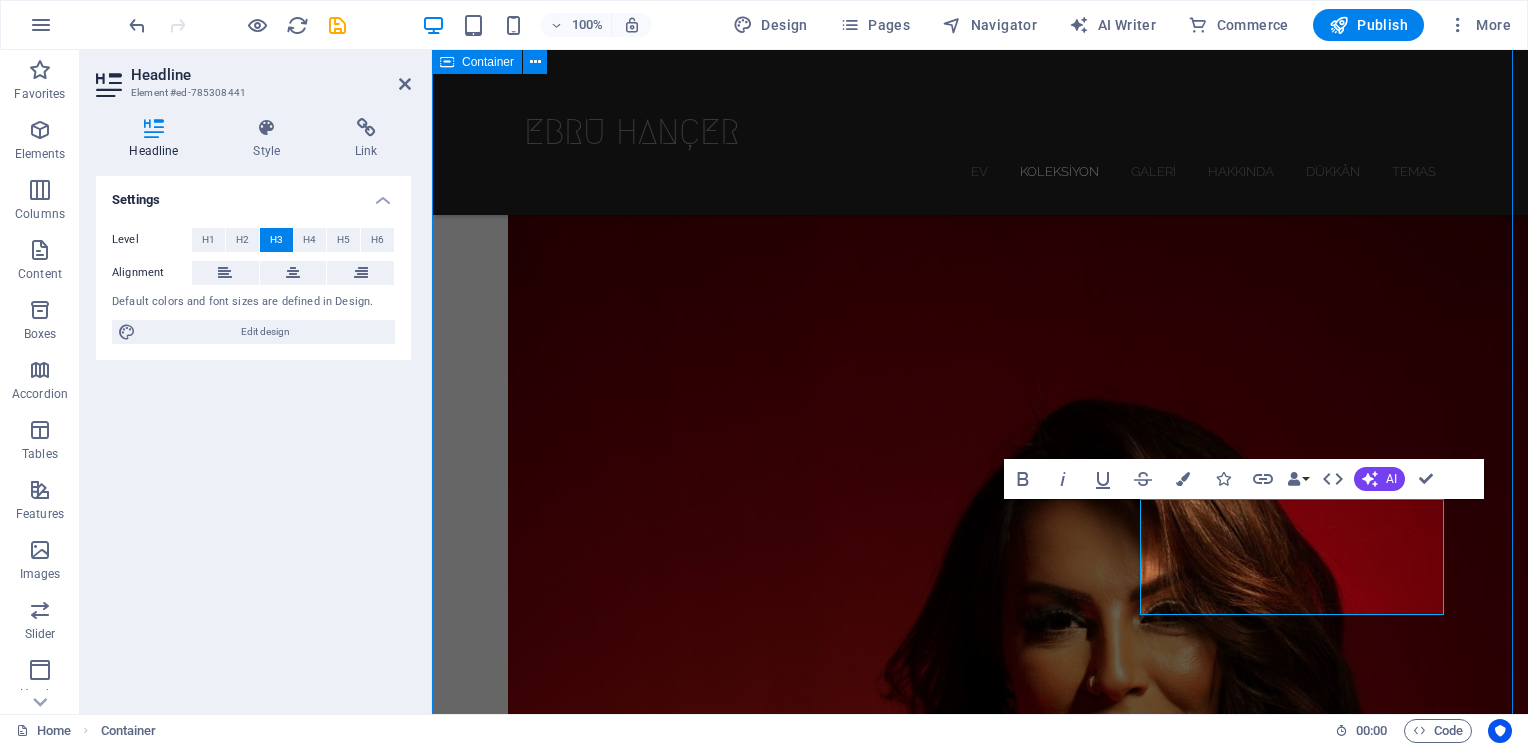 click on "YAKINDA ALBÜM   YAKINDA albüm YAKINDA ‌albüm" at bounding box center [980, 2685] 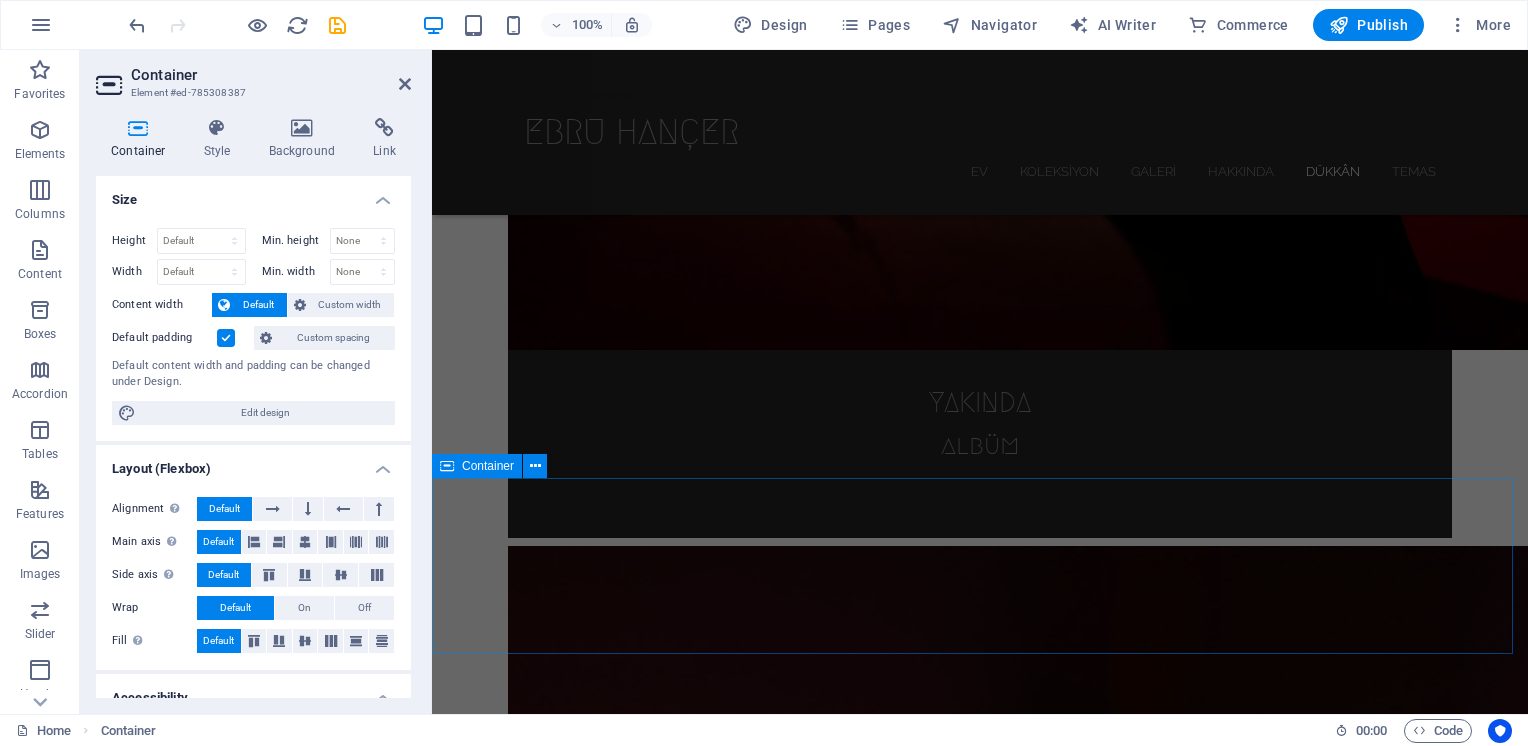 scroll, scrollTop: 4934, scrollLeft: 0, axis: vertical 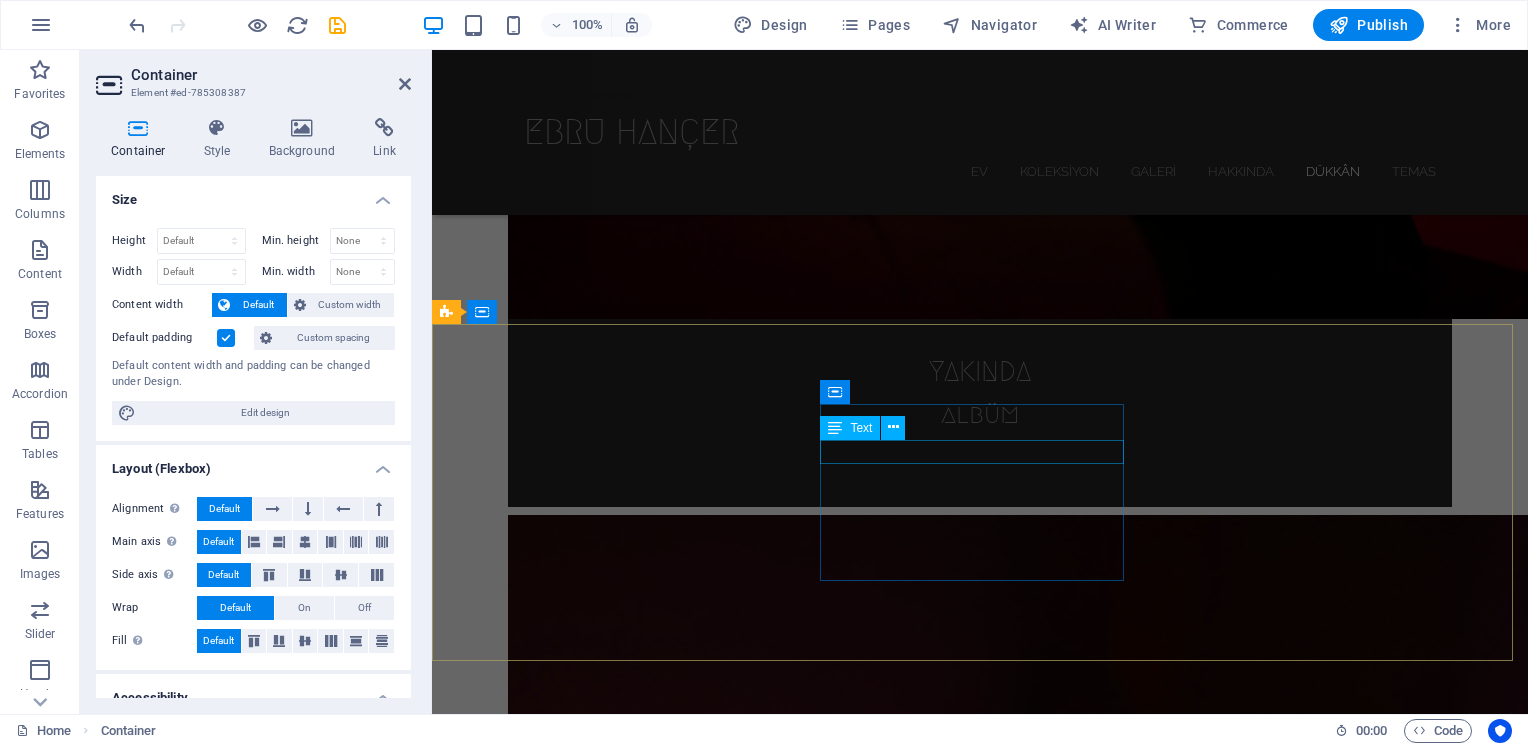 click on "[PHONE]" at bounding box center [920, 5503] 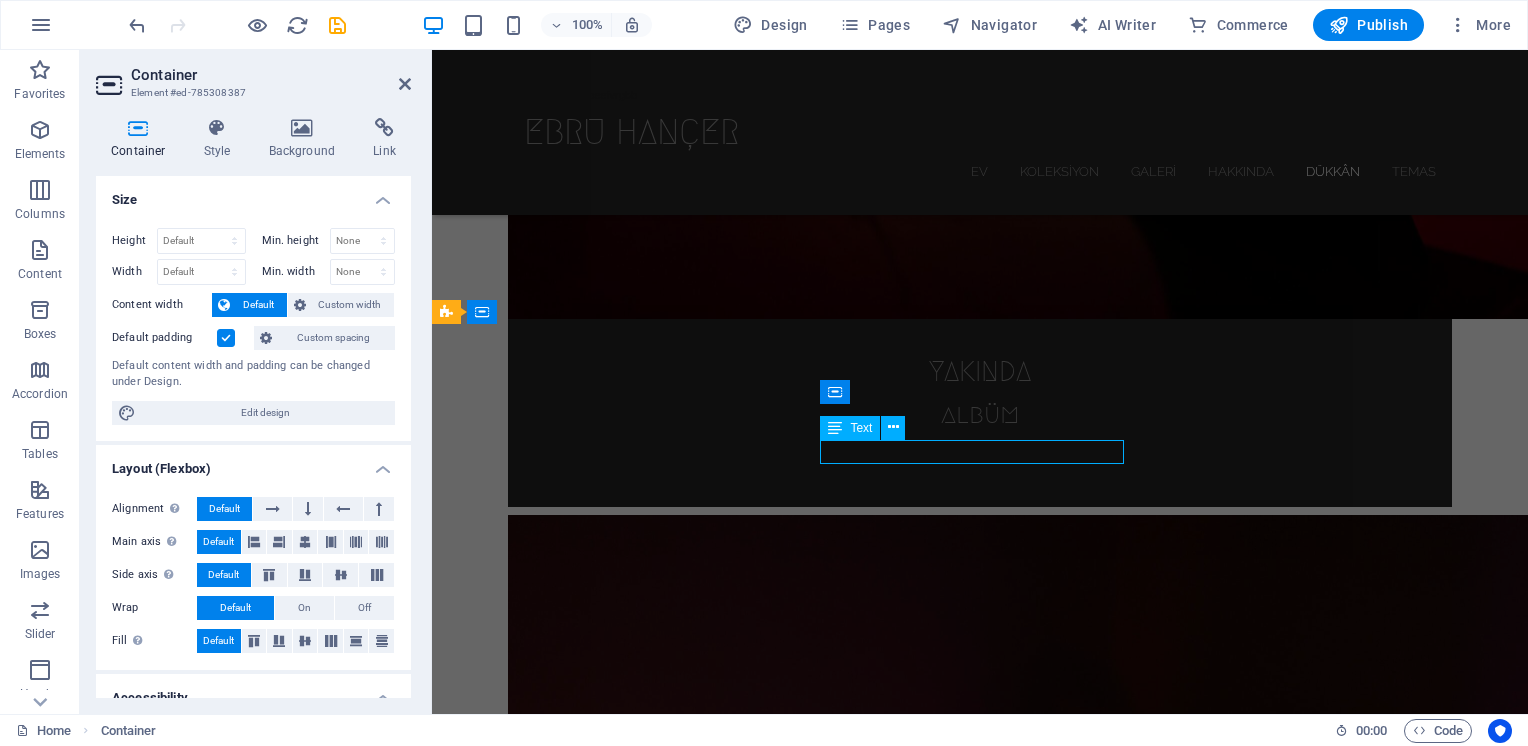click on "[PHONE]" at bounding box center (920, 5503) 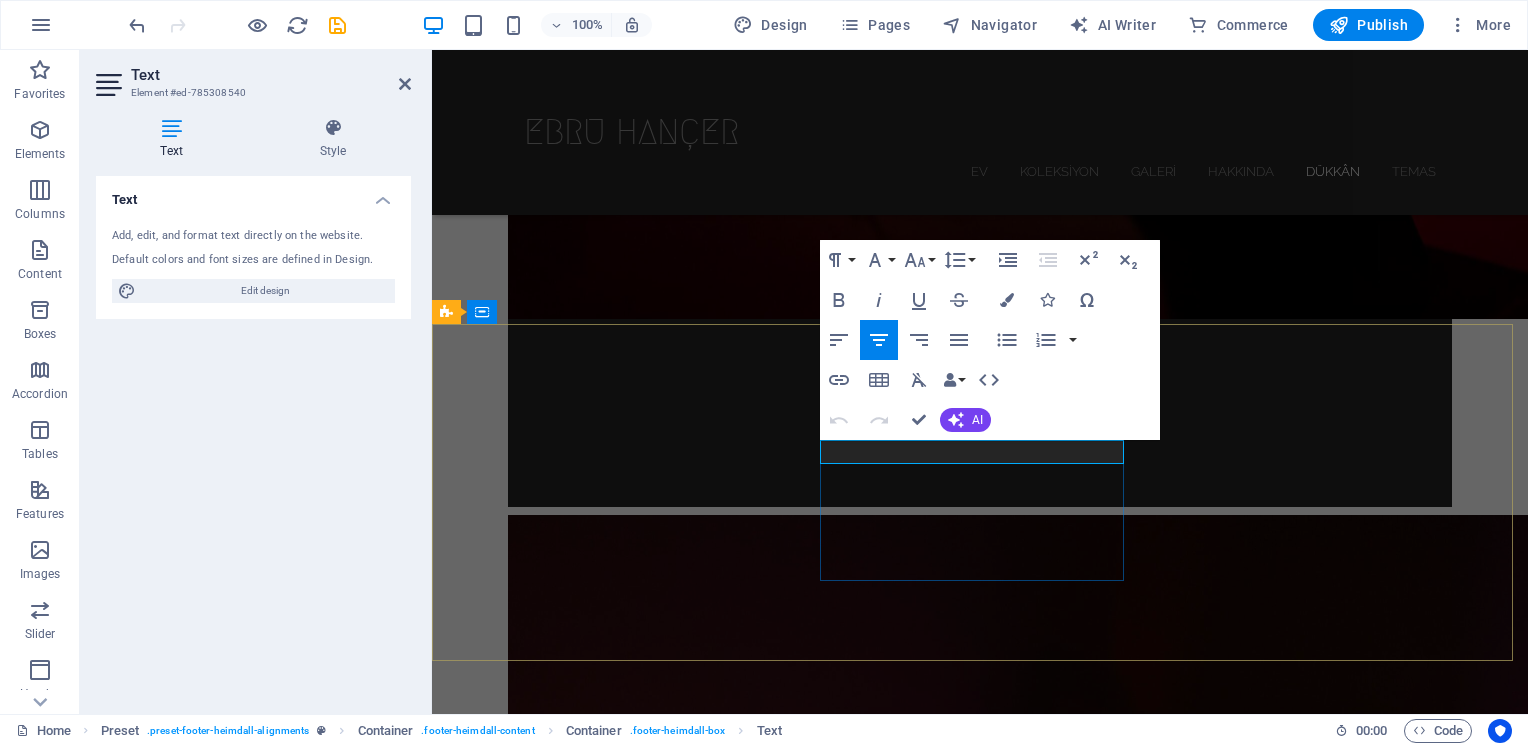 type 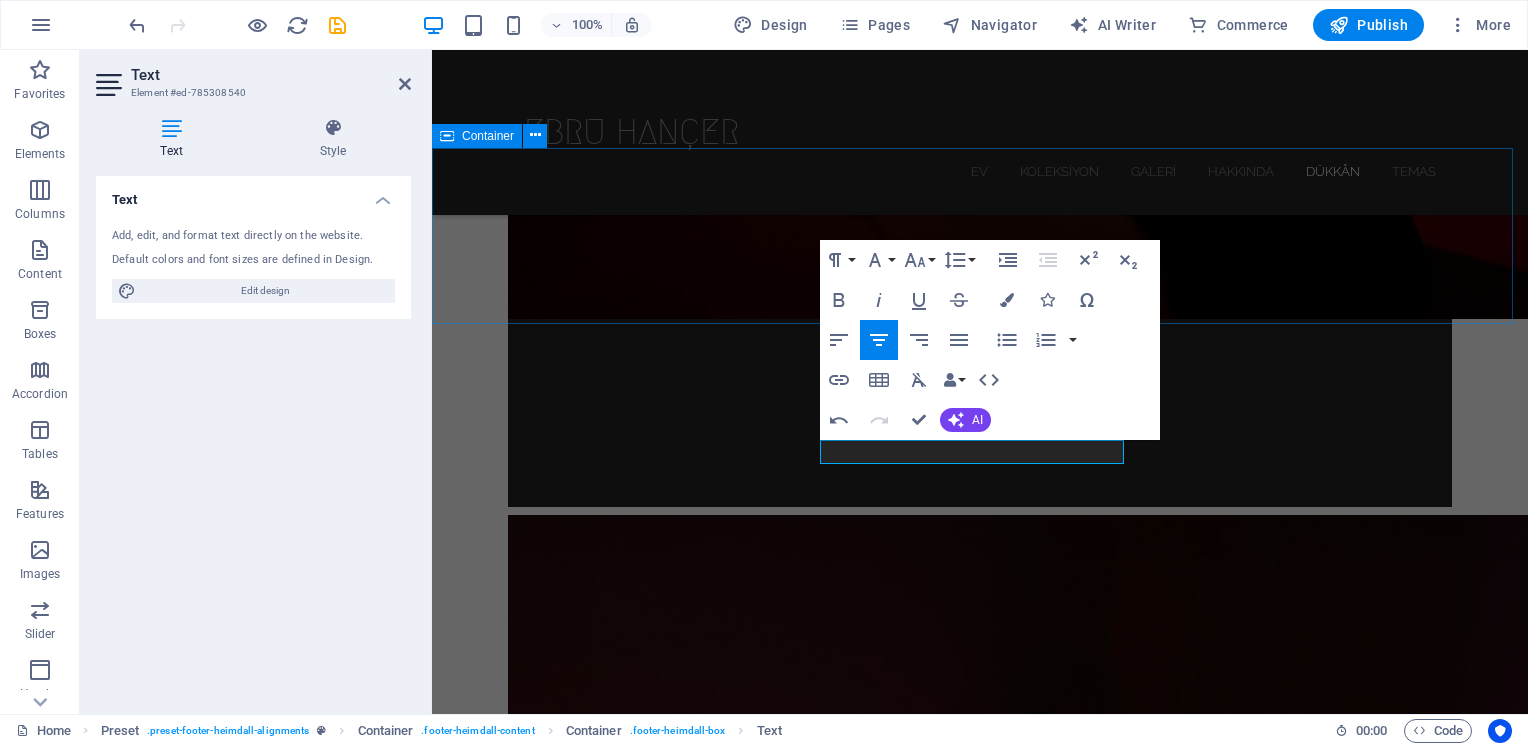 click at bounding box center [980, 5194] 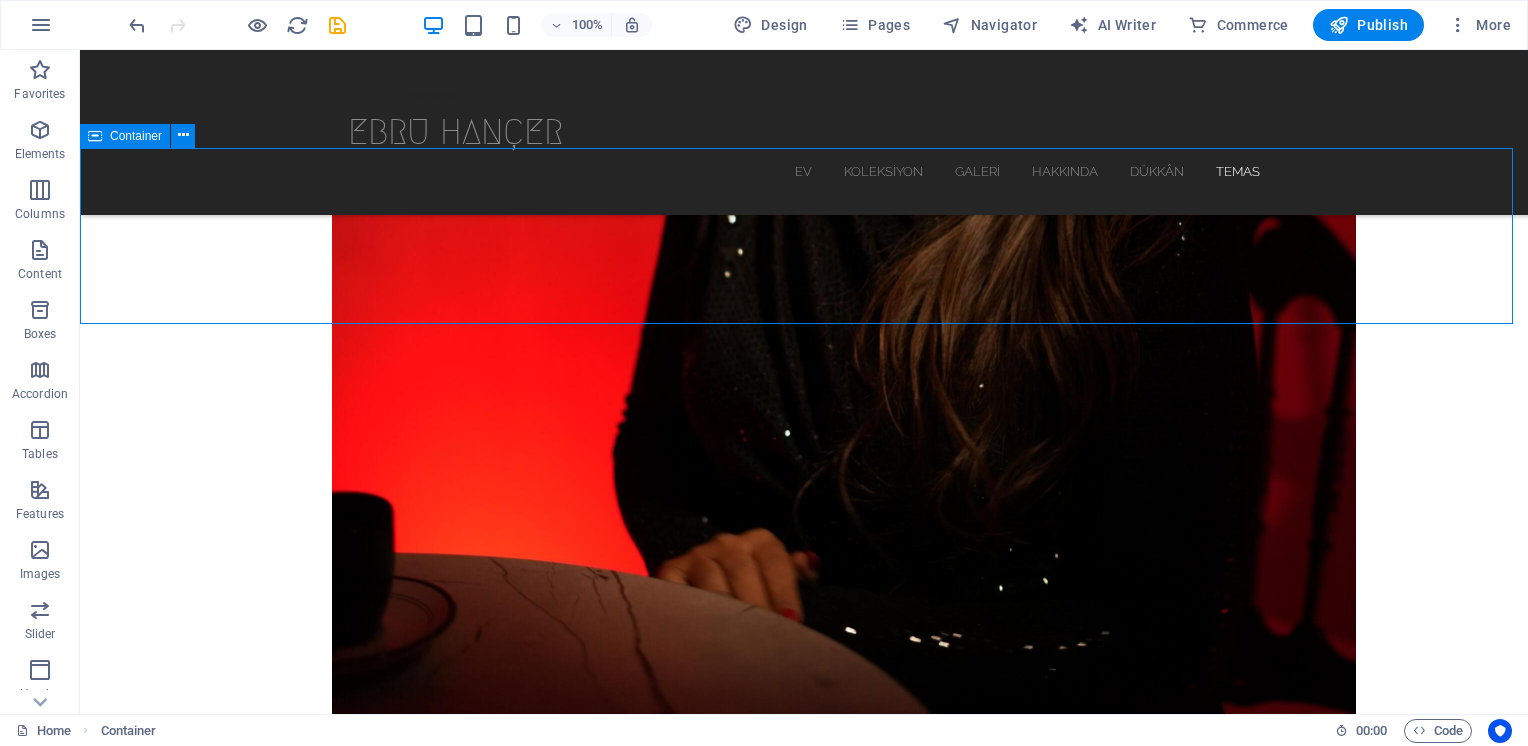 scroll, scrollTop: 5462, scrollLeft: 0, axis: vertical 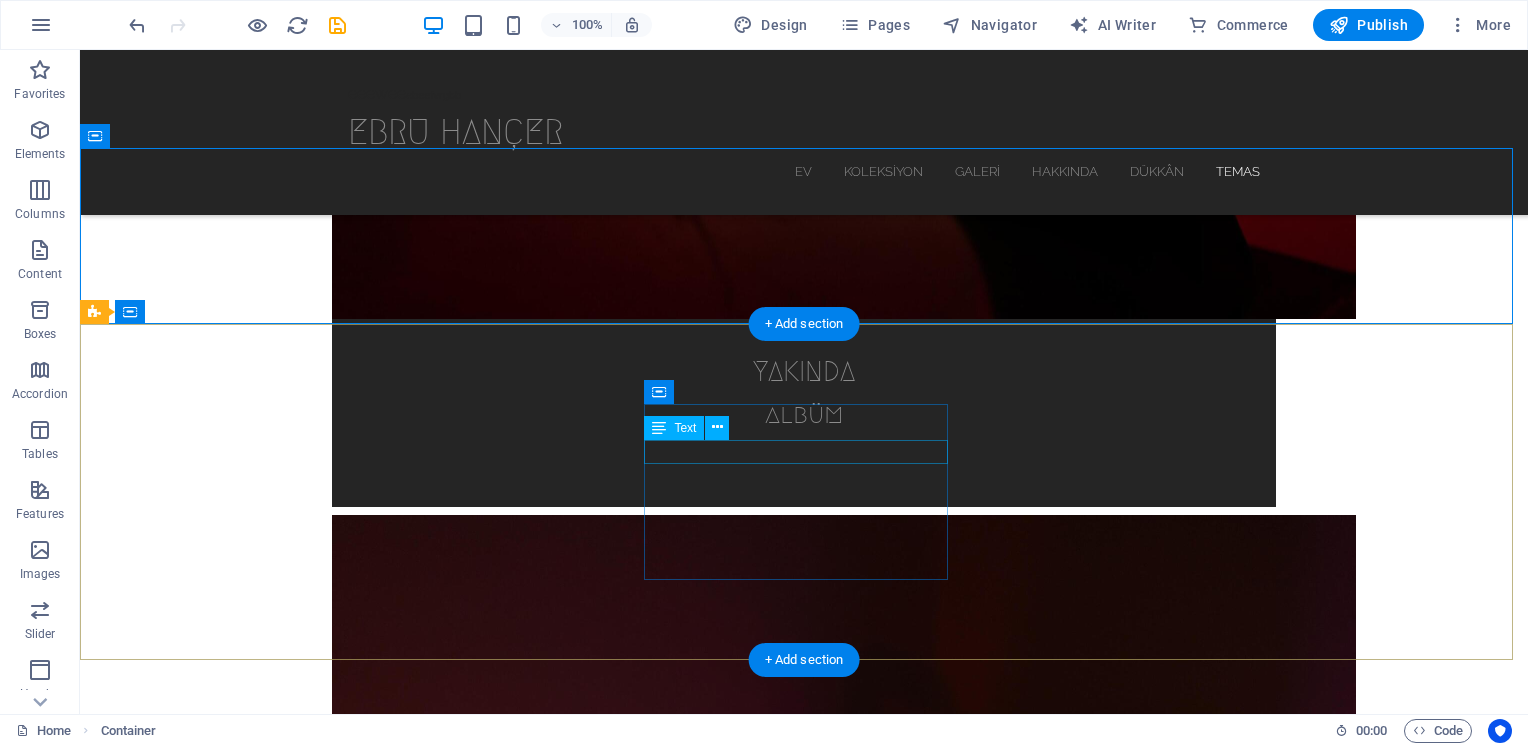 click on "[PHONE]" at bounding box center [568, 5503] 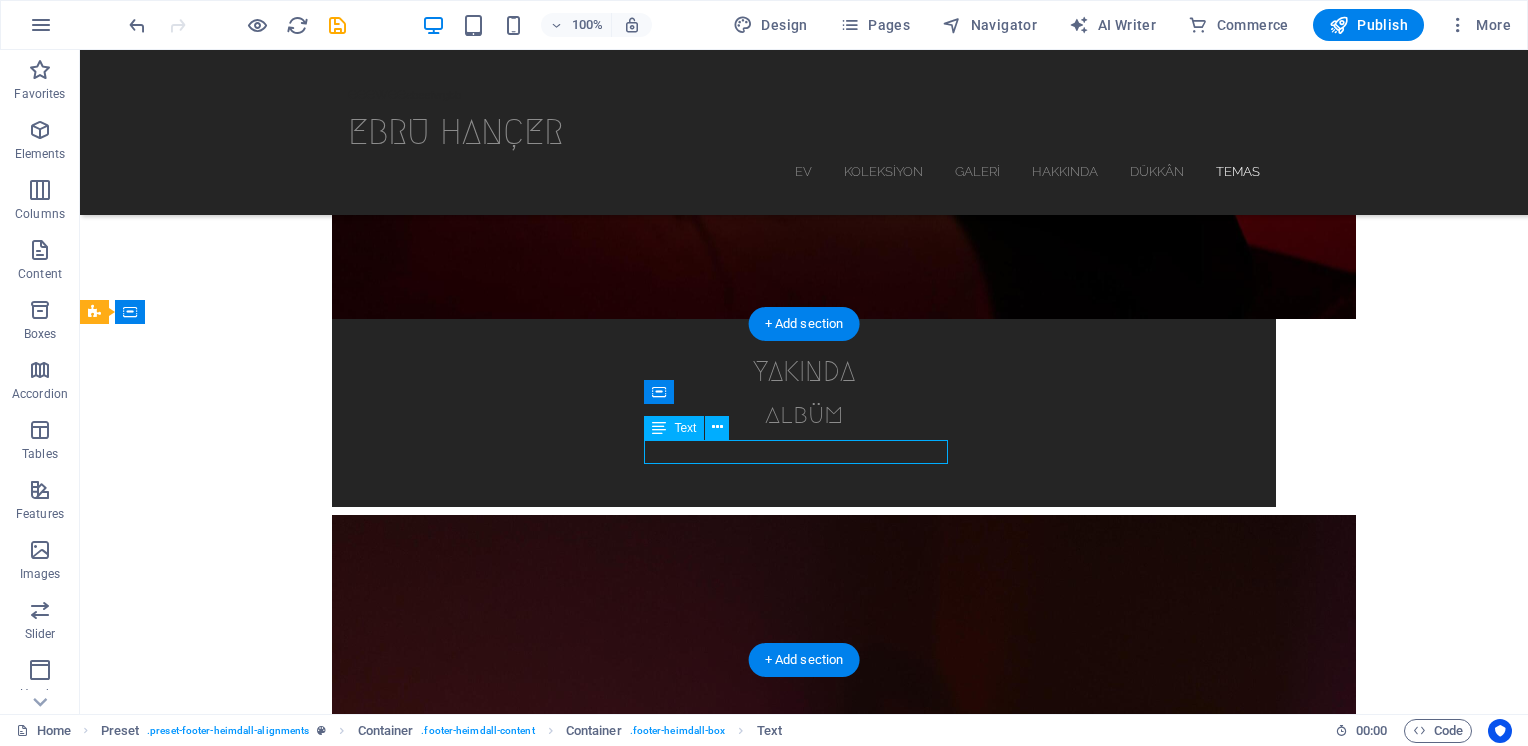 click on "[PHONE]" at bounding box center [568, 5503] 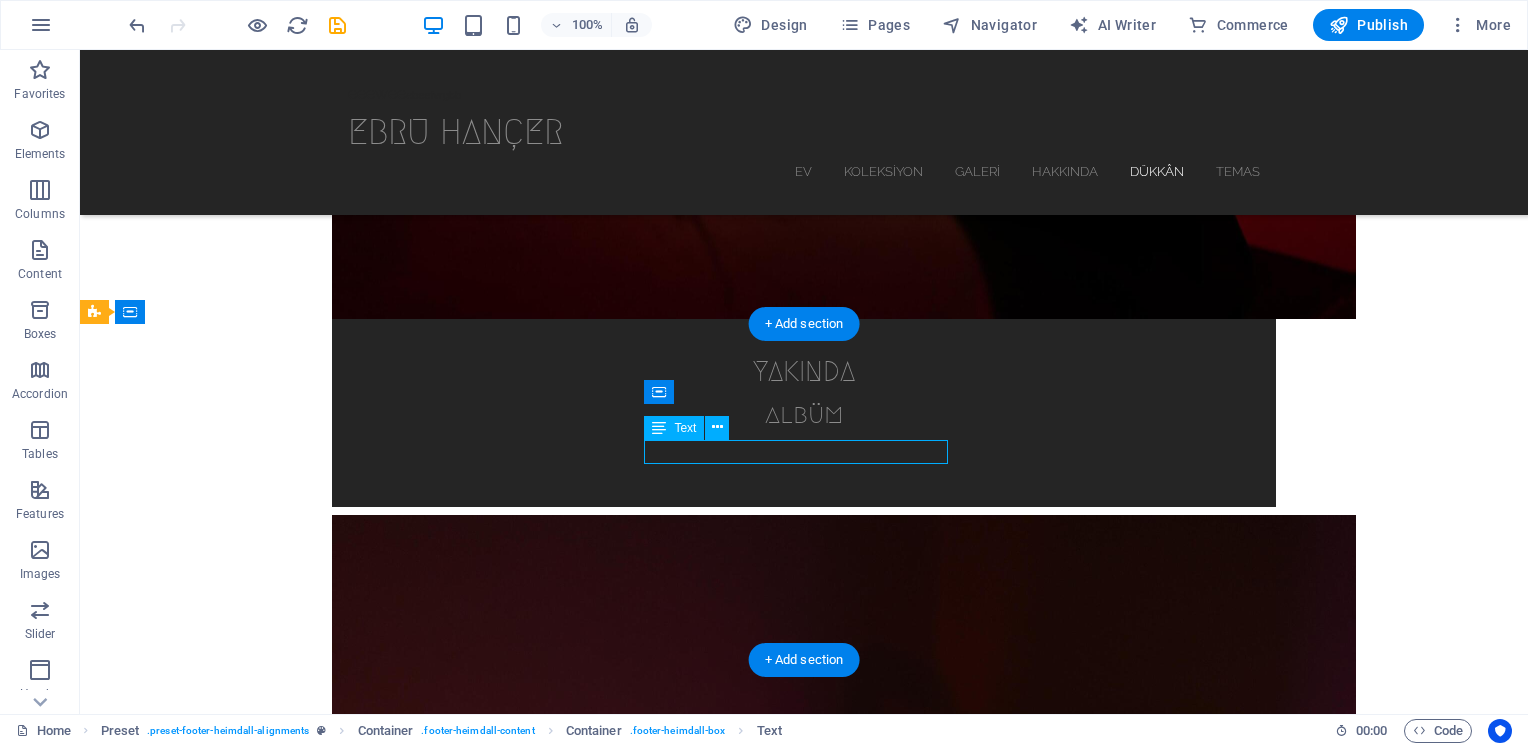 scroll, scrollTop: 4934, scrollLeft: 0, axis: vertical 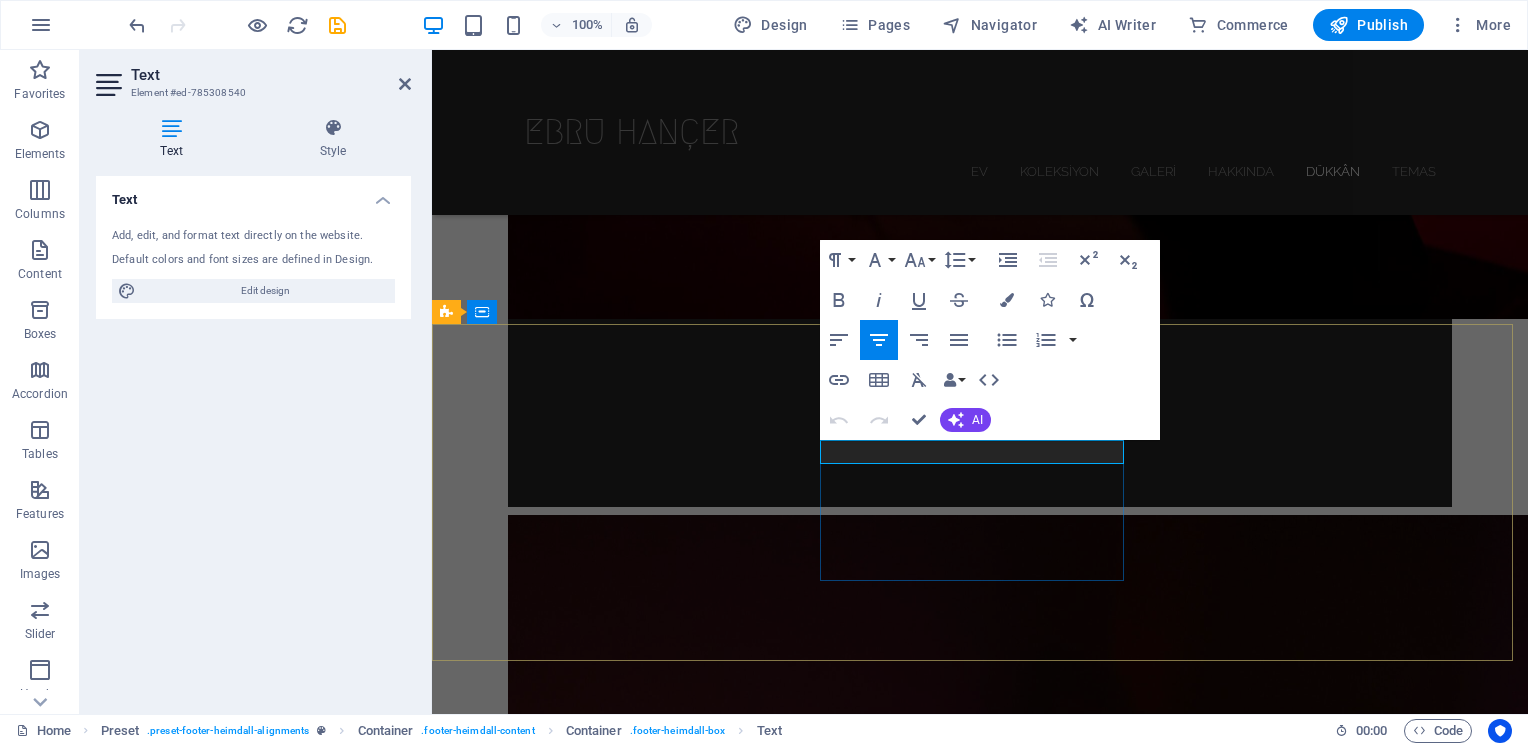 click on "[PHONE]" at bounding box center [920, 5502] 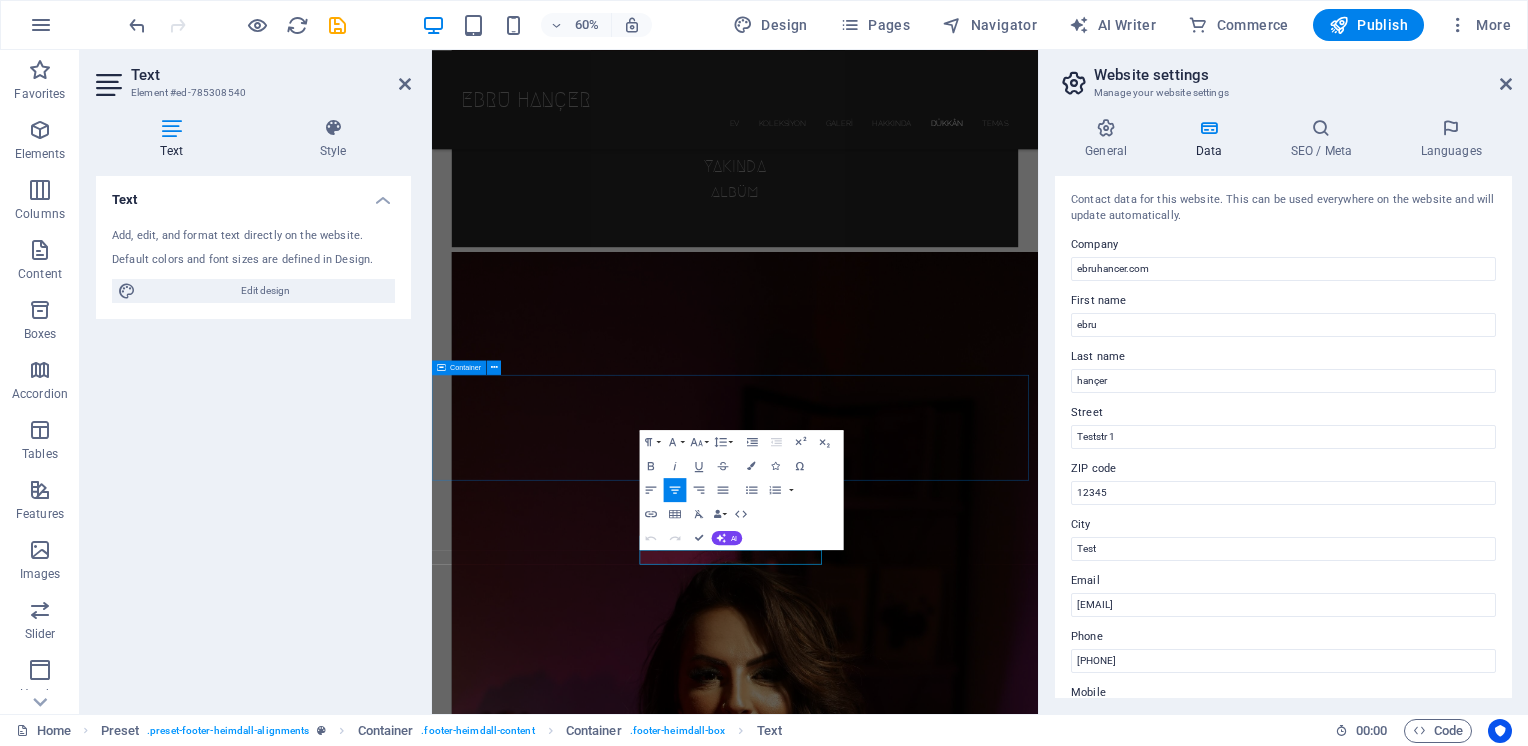 scroll, scrollTop: 4363, scrollLeft: 0, axis: vertical 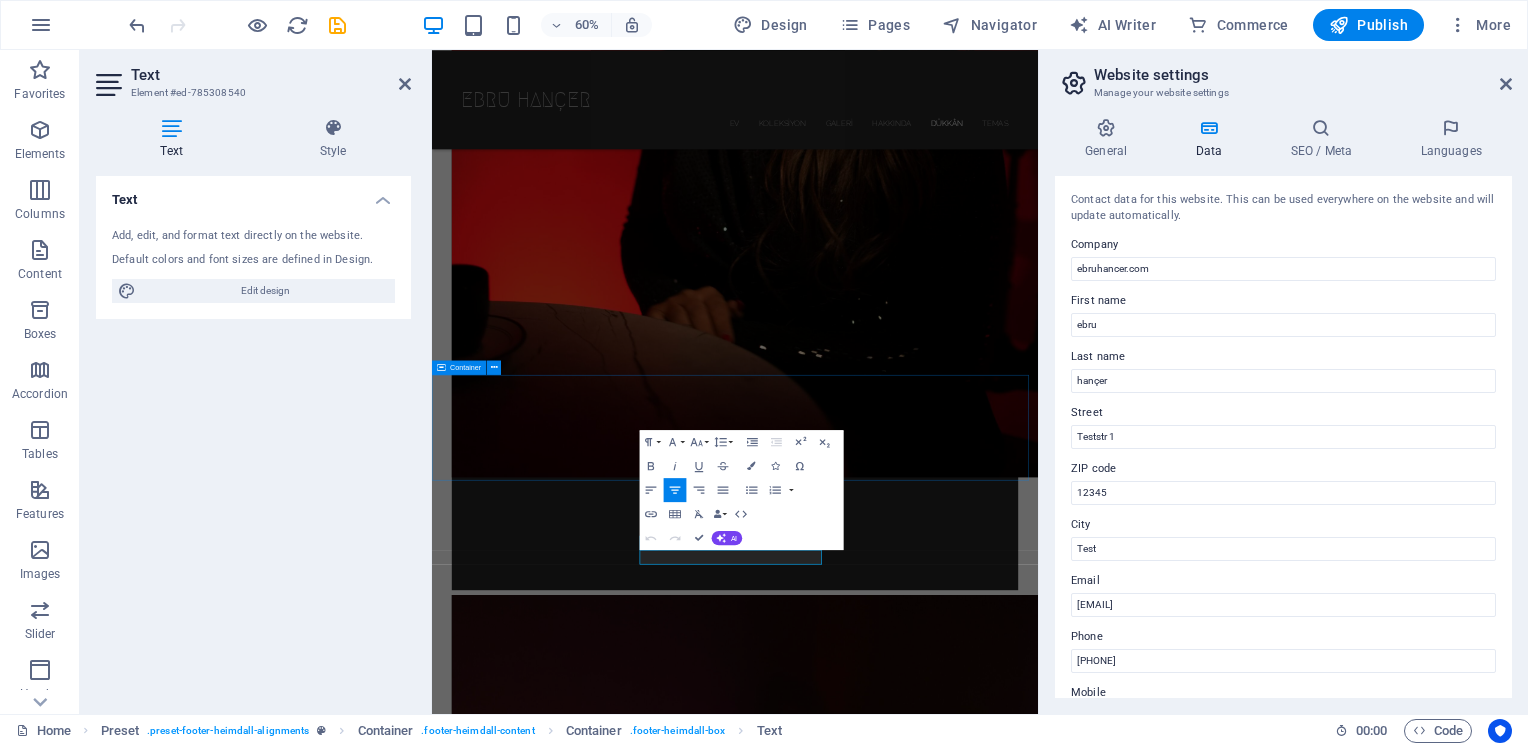 type 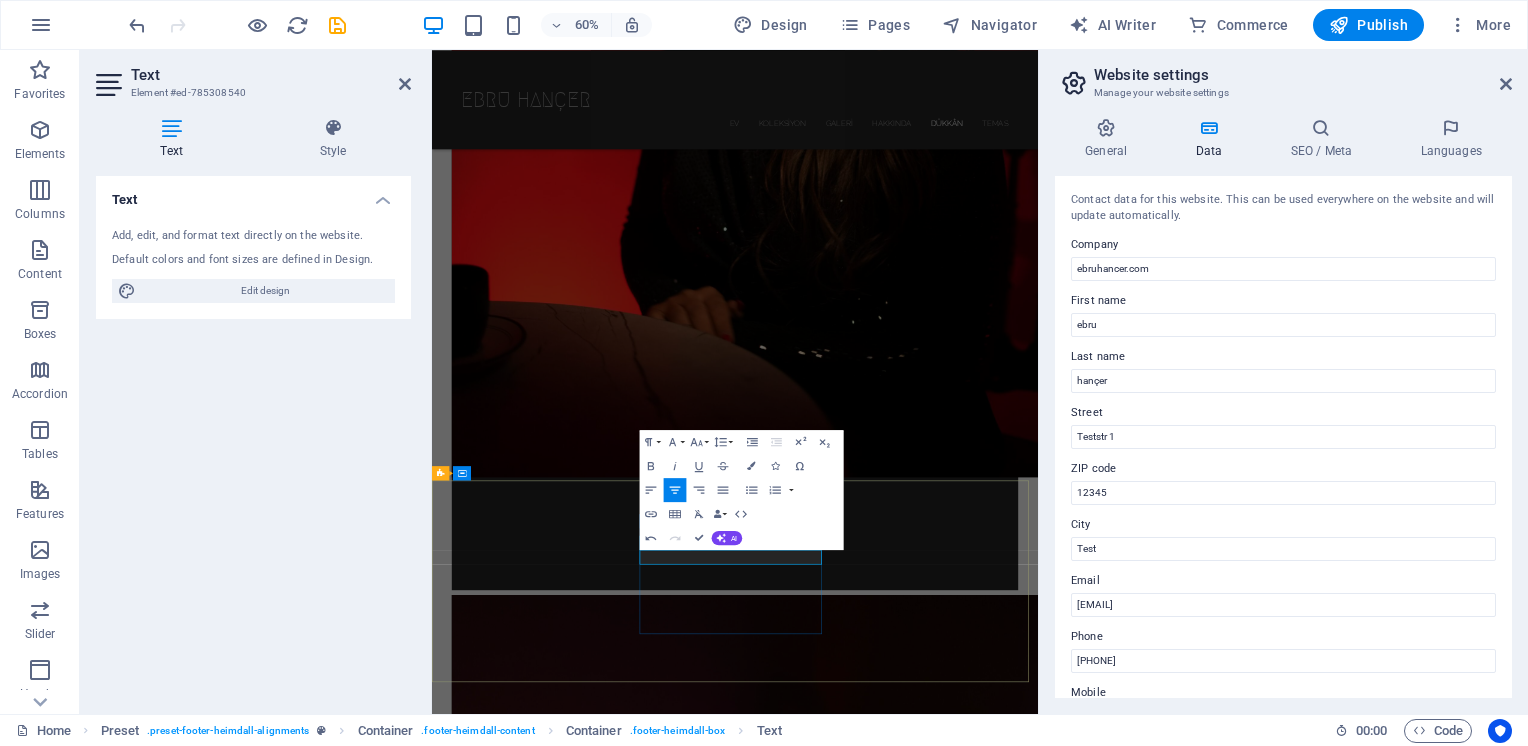 click on "[PHONE]" at bounding box center (920, 5944) 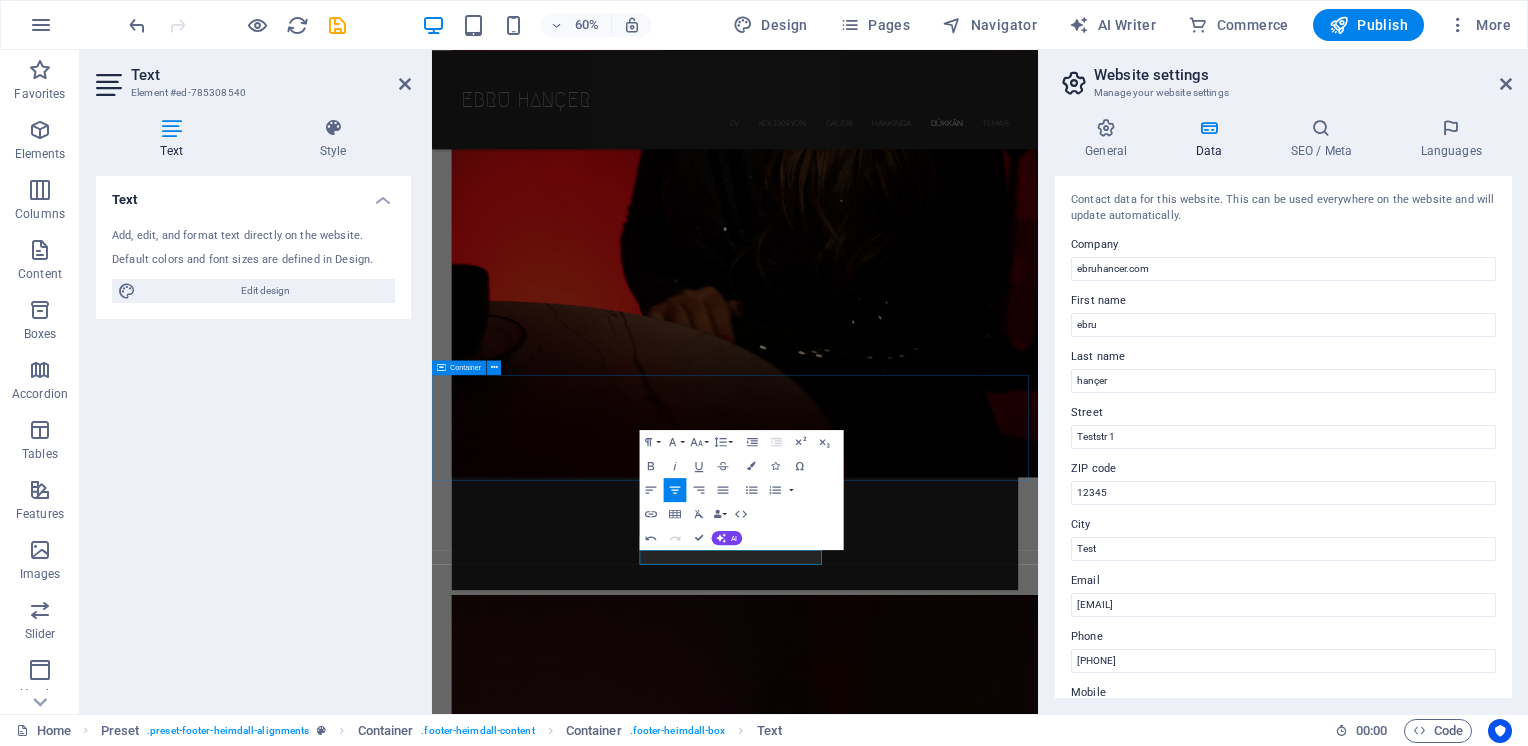 click on "Shop now" at bounding box center (937, 5529) 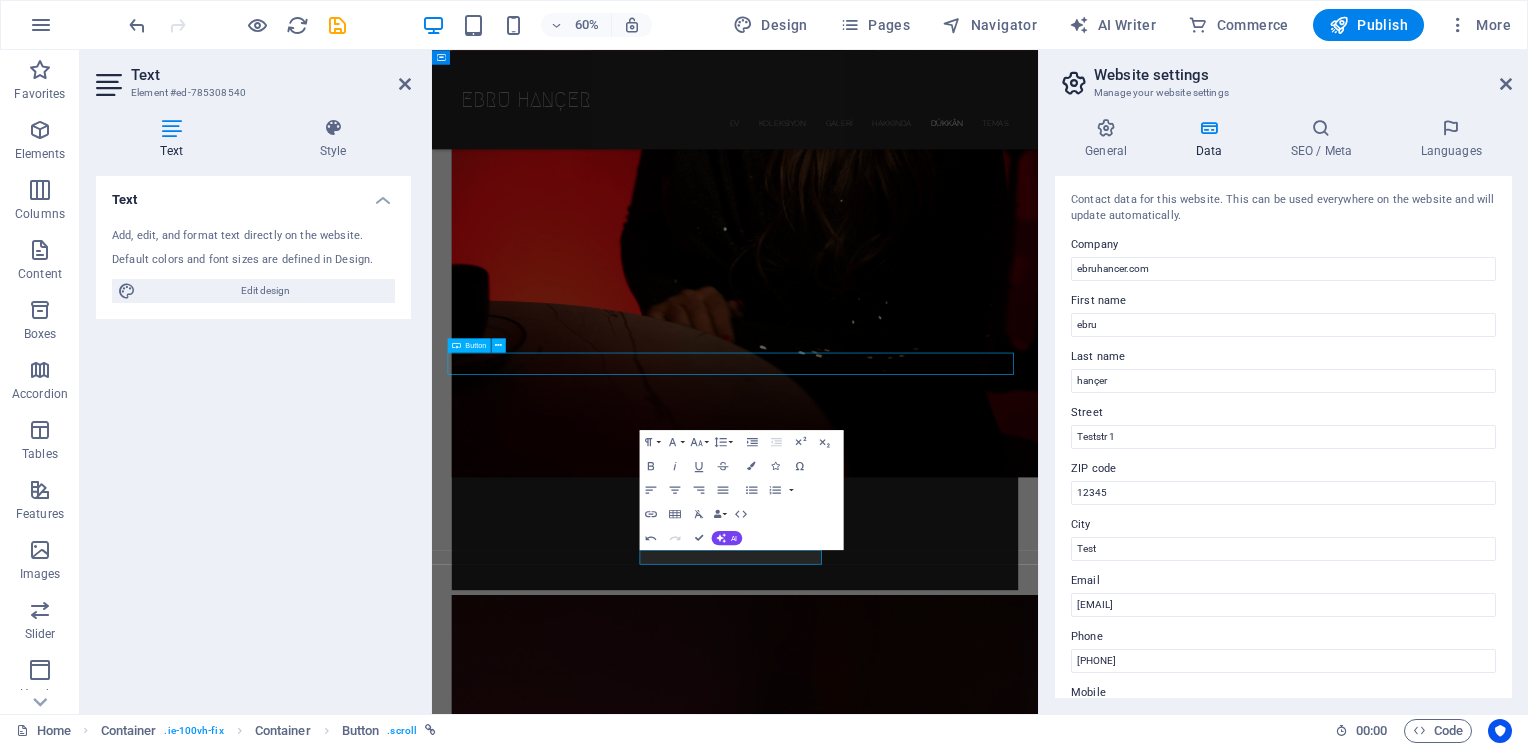 click on "Shop now" at bounding box center (937, 5529) 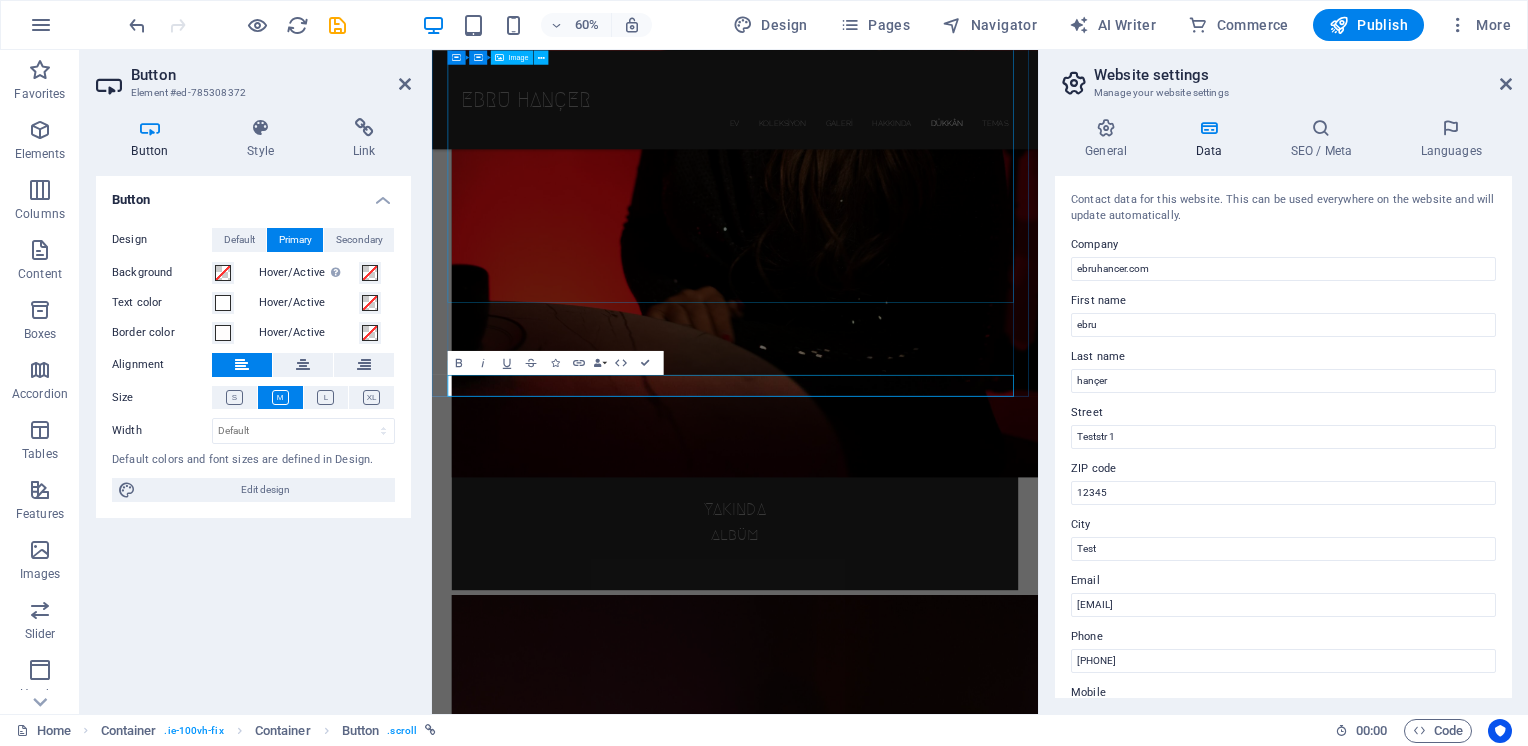 scroll, scrollTop: 4326, scrollLeft: 0, axis: vertical 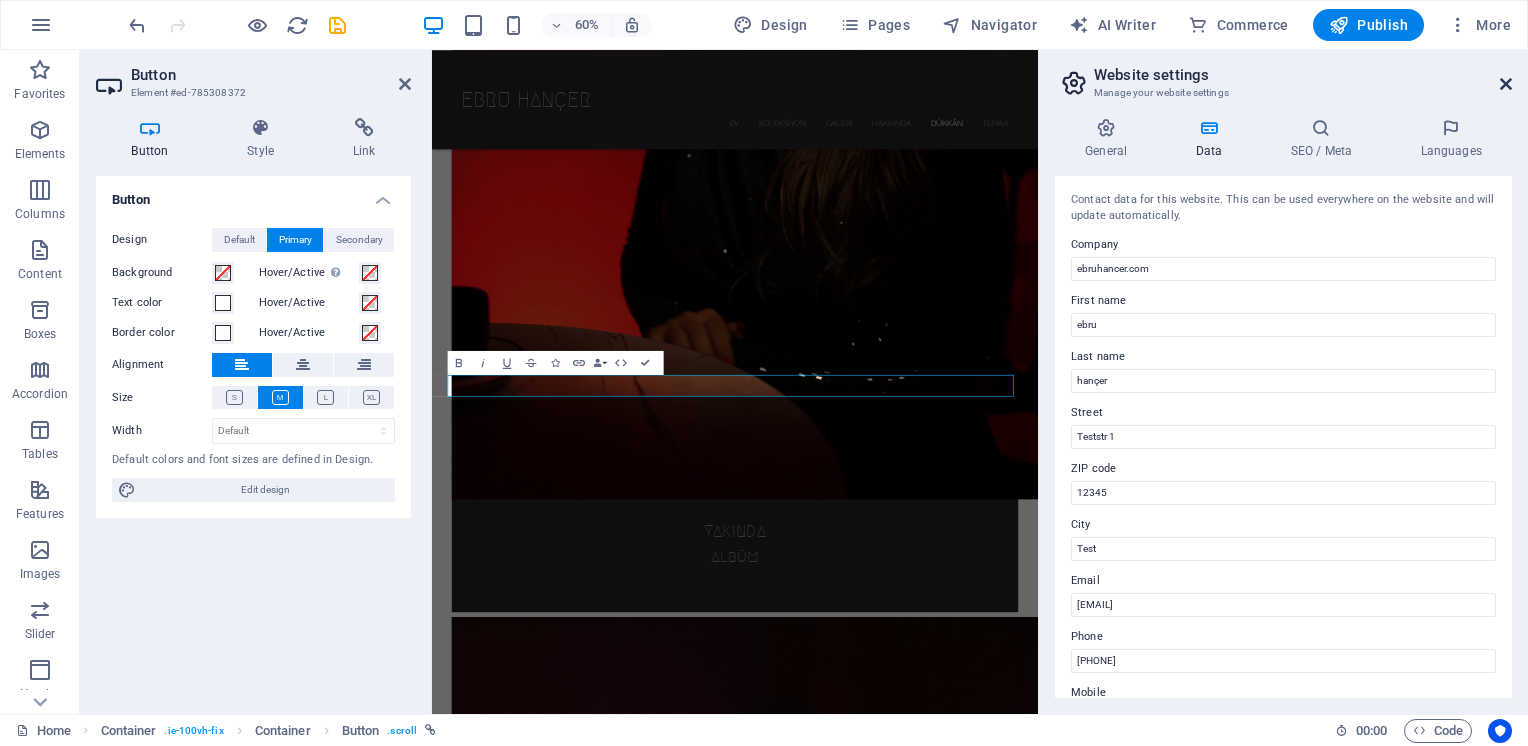 click at bounding box center (1506, 84) 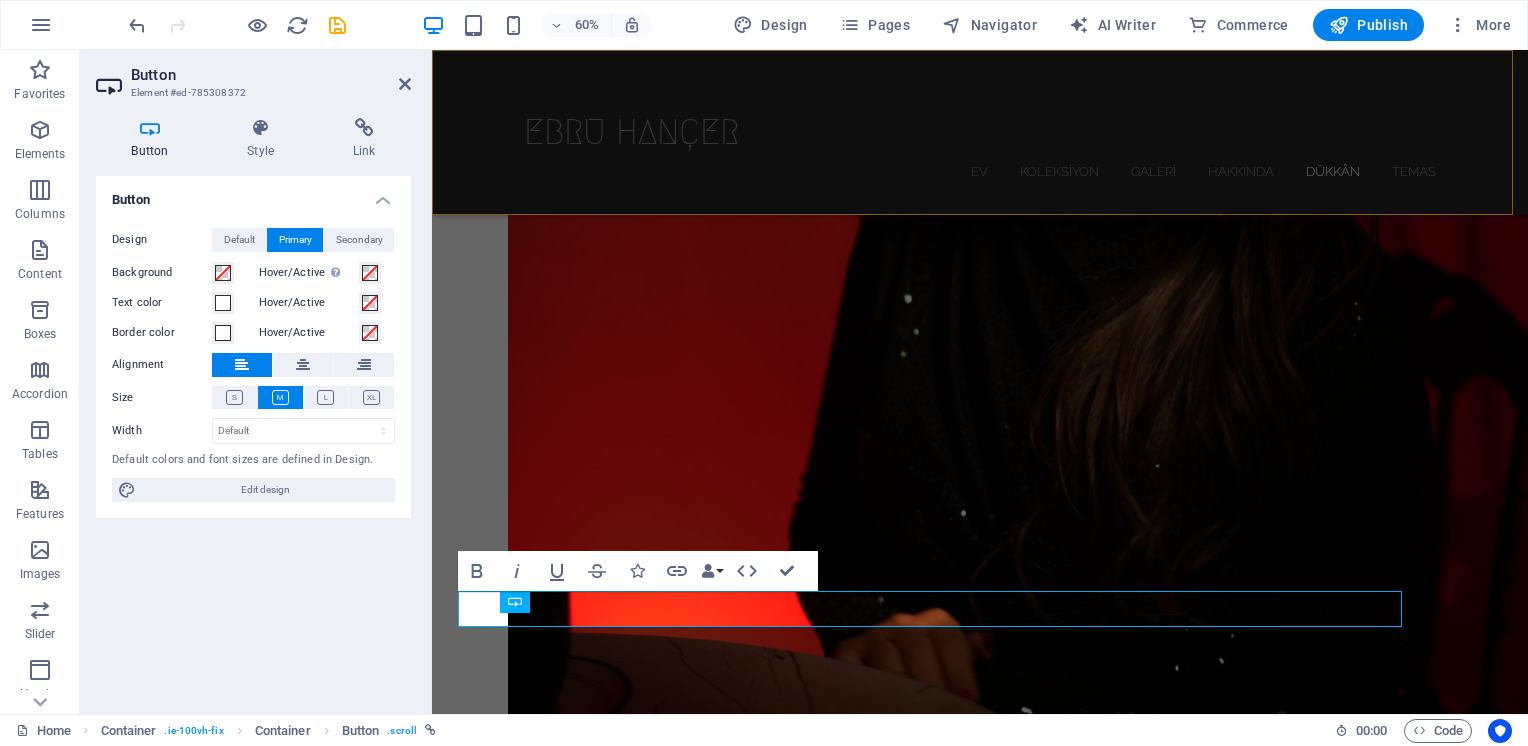 scroll, scrollTop: 4432, scrollLeft: 0, axis: vertical 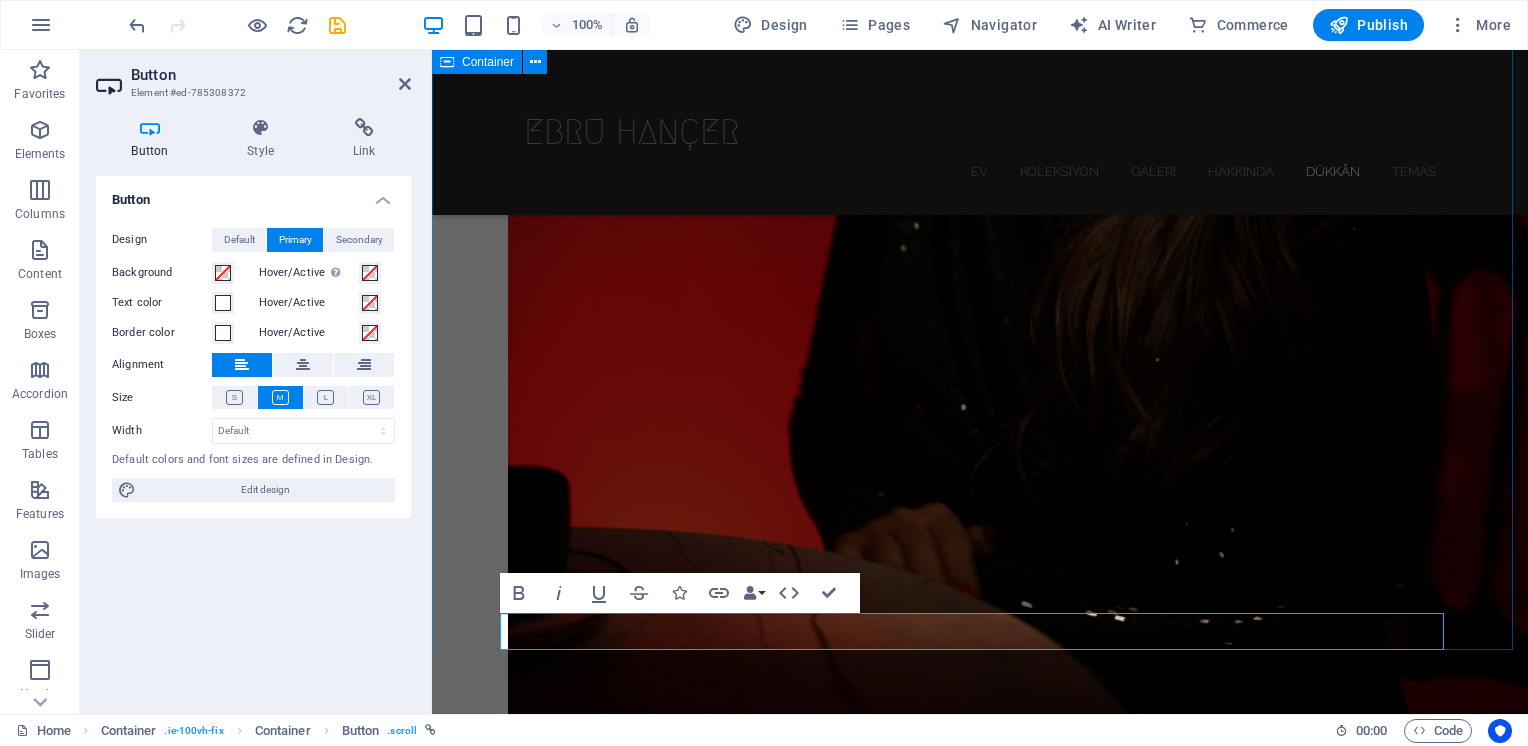 click on "100% Handmade Fairtrade Fashion Shop now" at bounding box center (980, 4750) 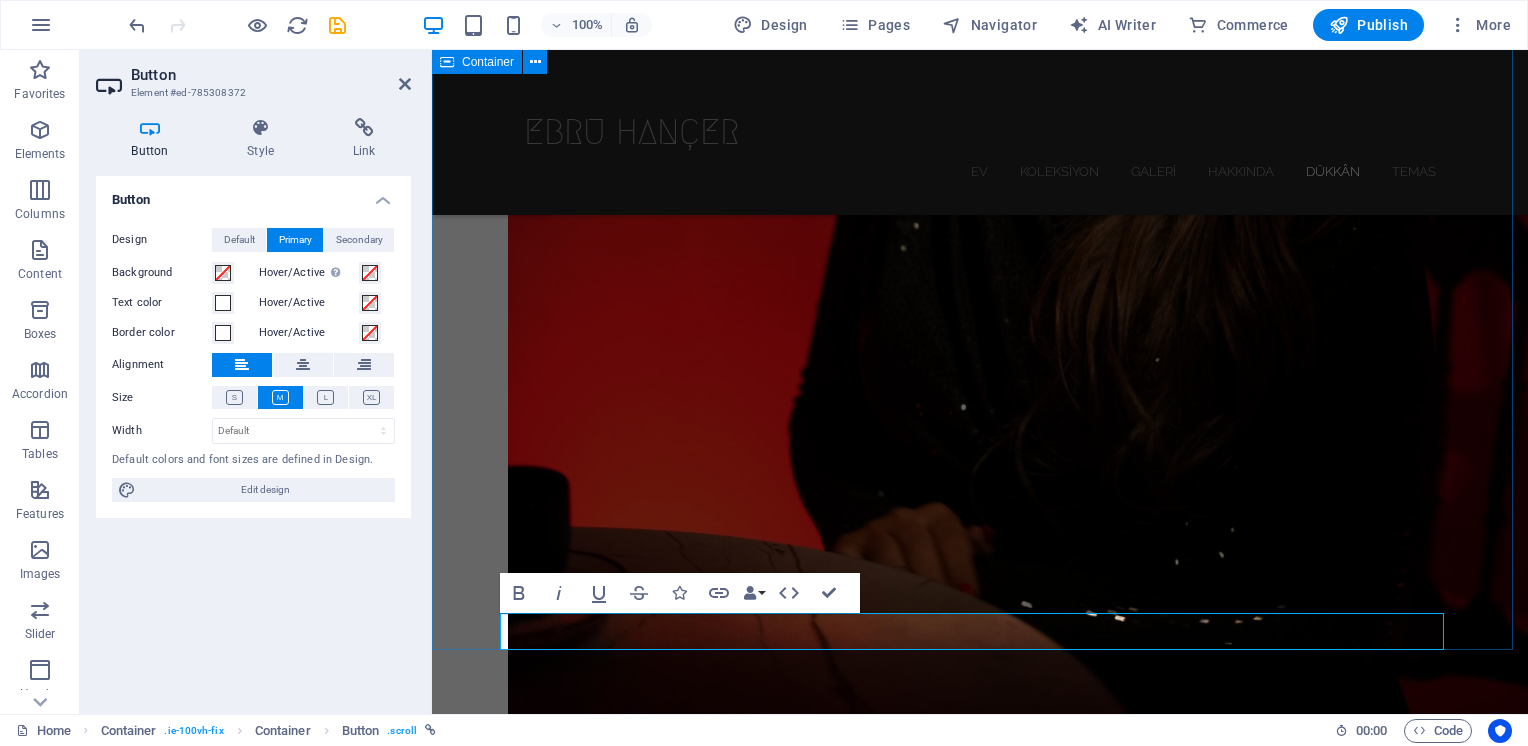 click on "100% Handmade Fairtrade Fashion Shop now" at bounding box center (980, 4750) 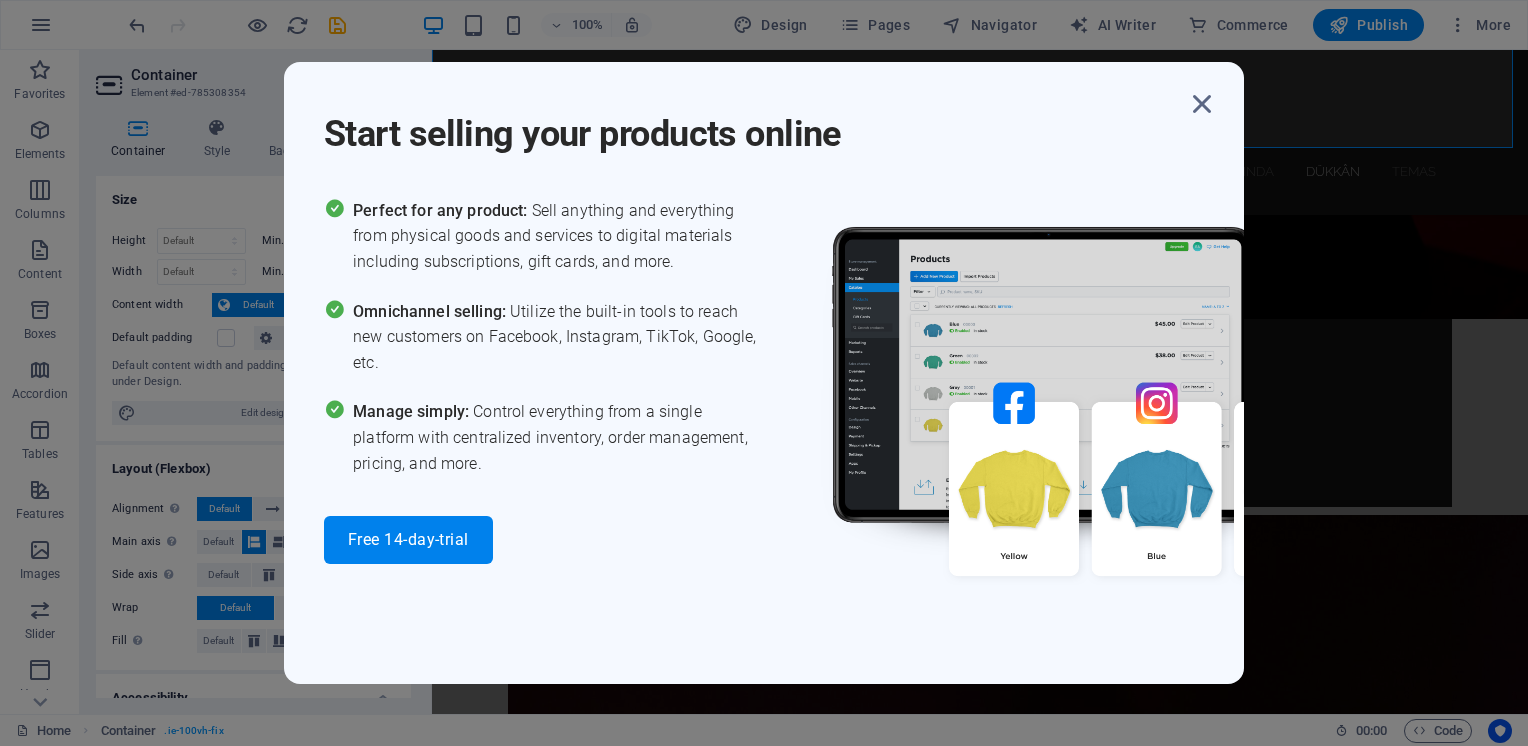 scroll, scrollTop: 5462, scrollLeft: 0, axis: vertical 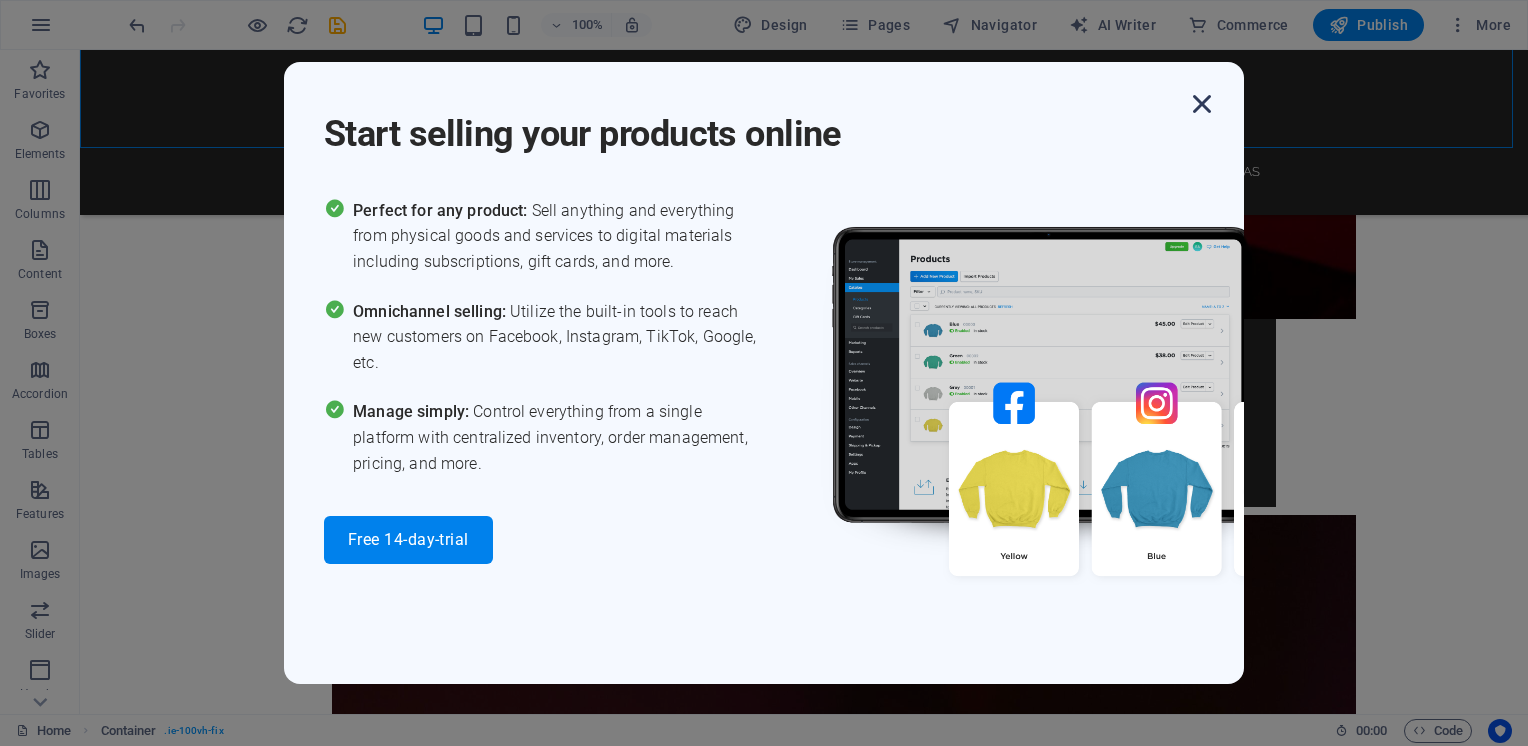 drag, startPoint x: 232, startPoint y: 222, endPoint x: 1198, endPoint y: 105, distance: 973.05963 